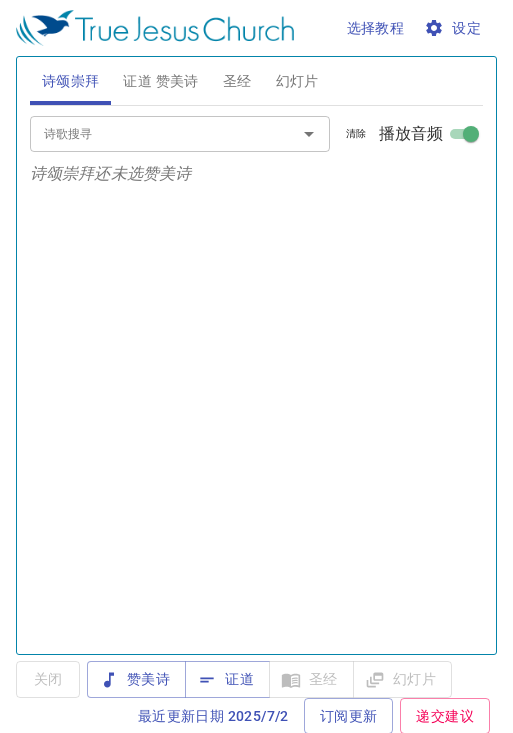 scroll, scrollTop: 0, scrollLeft: 0, axis: both 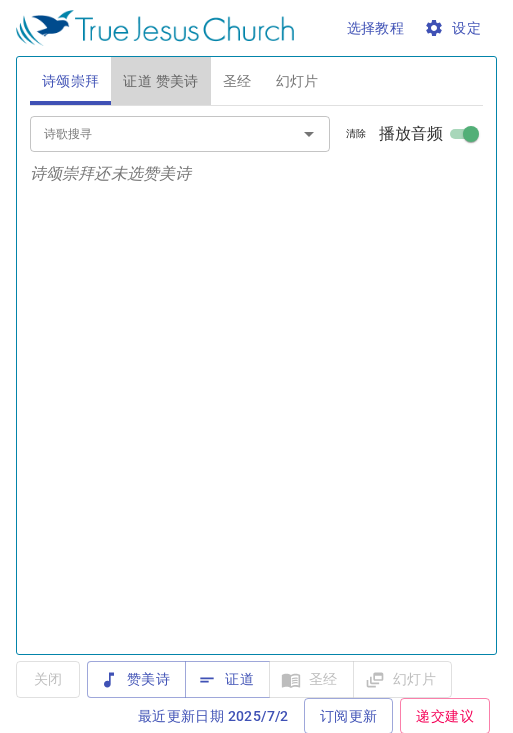 drag, startPoint x: 165, startPoint y: 77, endPoint x: 149, endPoint y: 97, distance: 25.612497 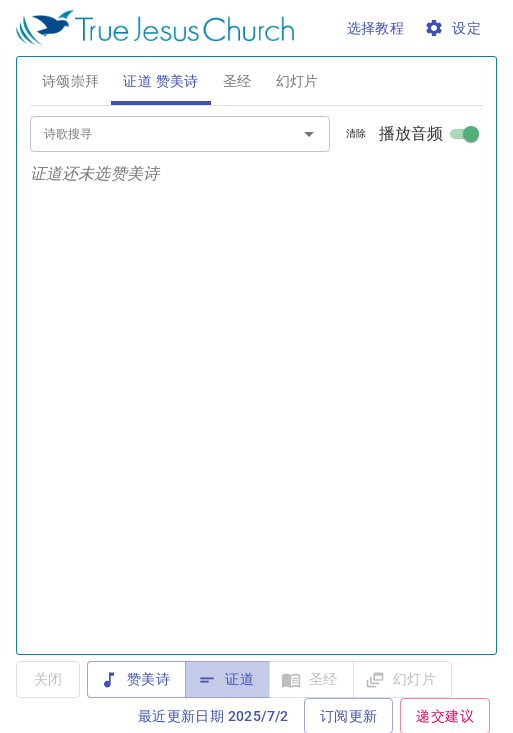 click on "证道" at bounding box center (227, 679) 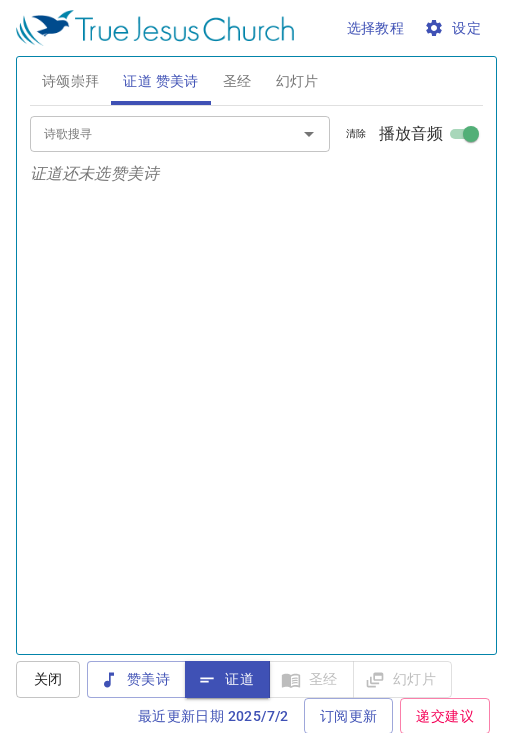 scroll, scrollTop: 597, scrollLeft: 0, axis: vertical 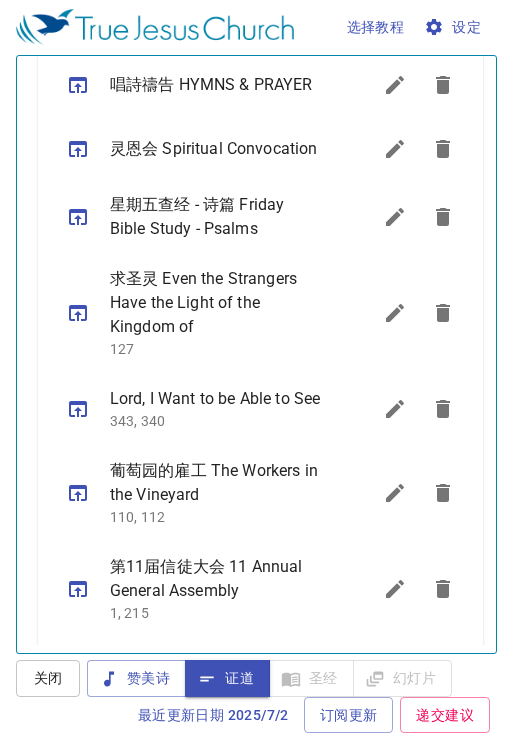 click 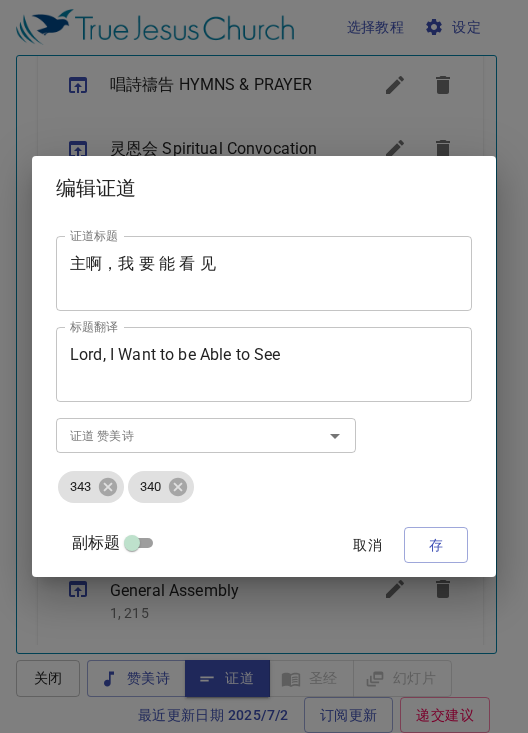 click on "副标题" at bounding box center [132, 547] 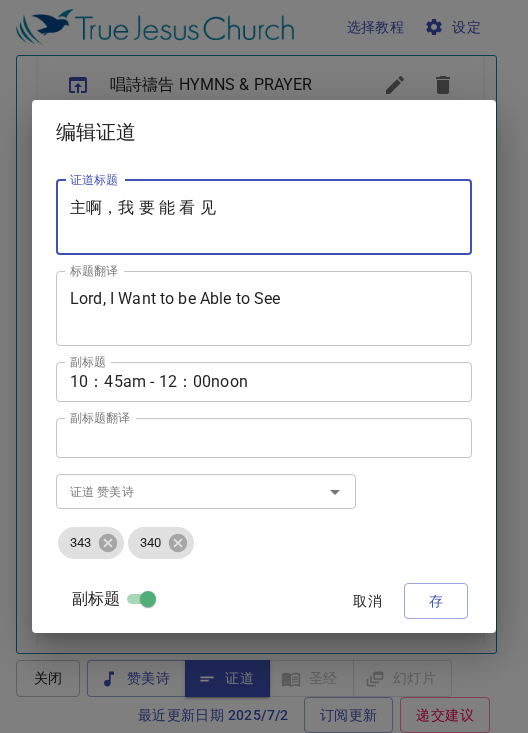 click on "主啊，我 要 能 看 ⻅" at bounding box center (264, 217) 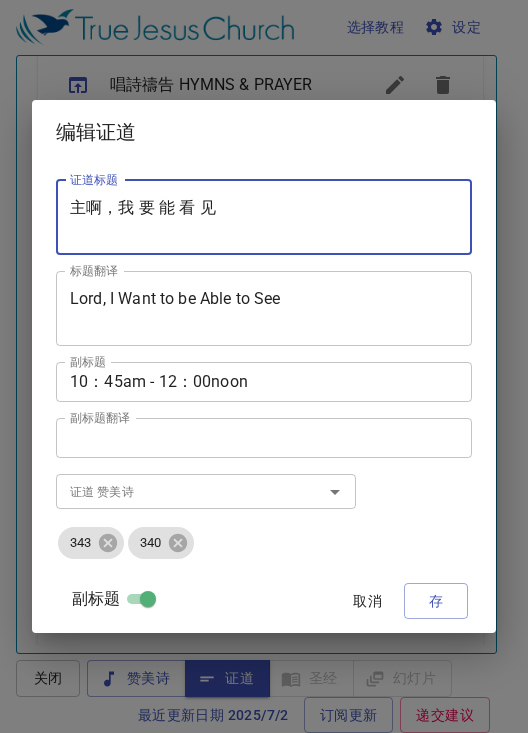 click on "主啊，我 要 能 看 ⻅" at bounding box center [264, 217] 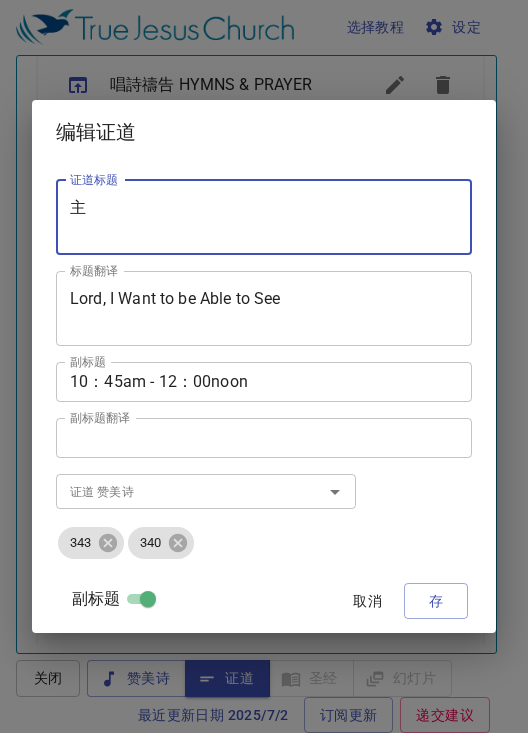 type on "主" 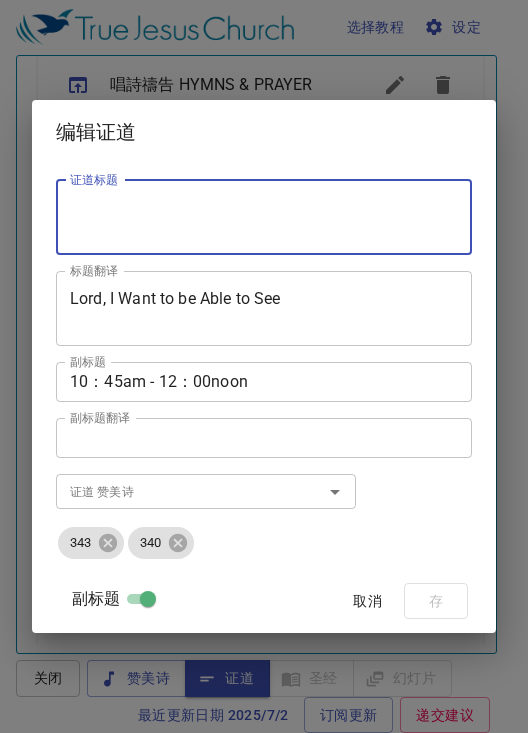 paste on "我們要警醒迎主再來" 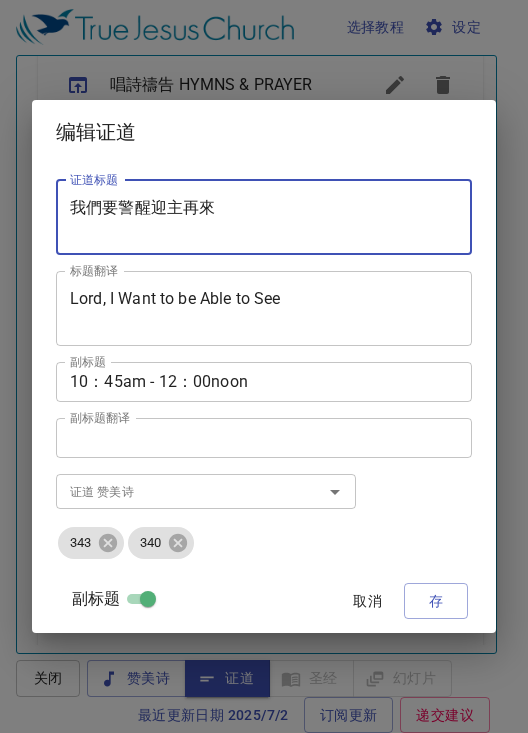 type on "我們要警醒迎主再來" 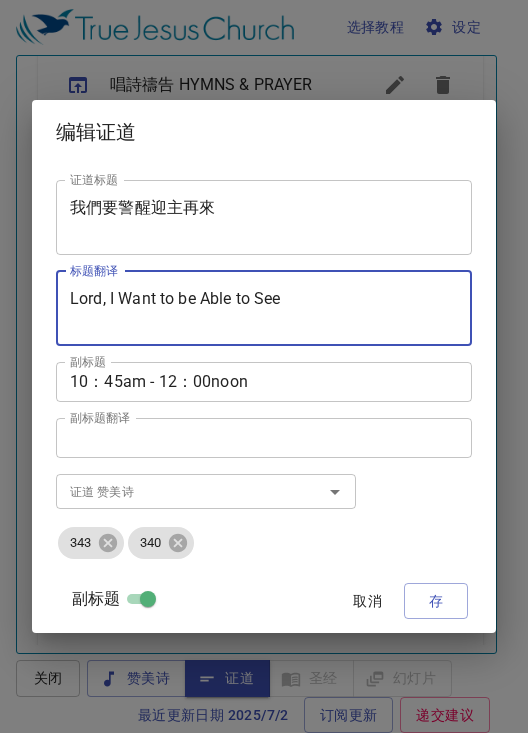 click on "Lord, I Want to be Able to See" at bounding box center [264, 308] 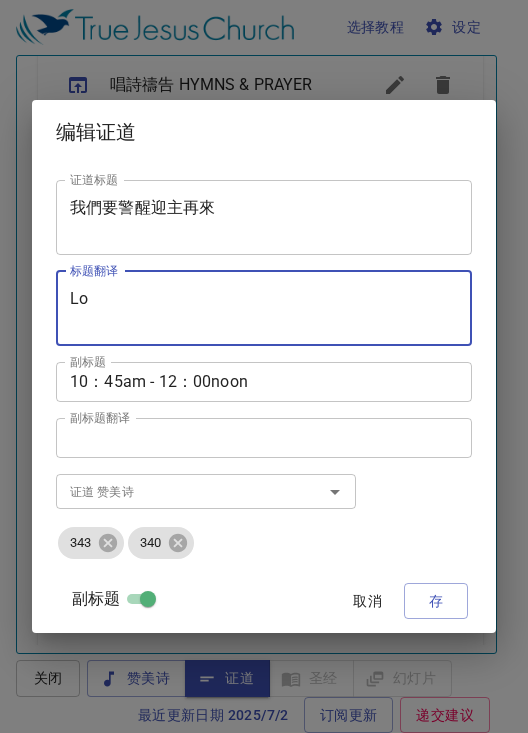 type on "L" 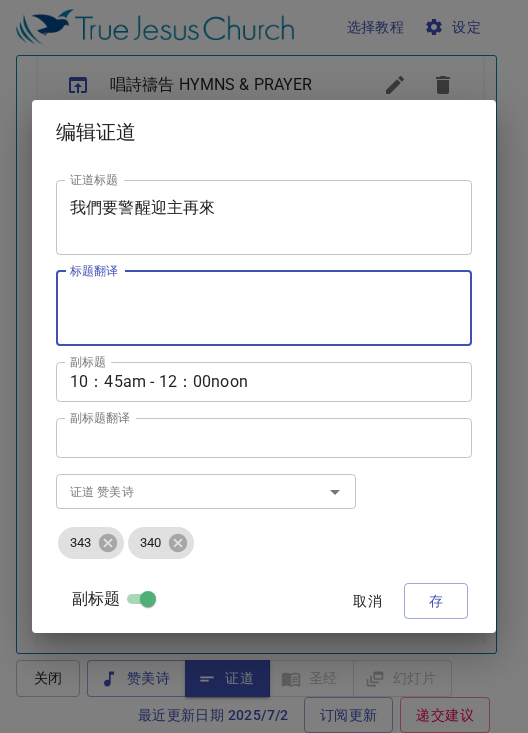 paste on "We Must be Blert to Welcome the Lord’s Return" 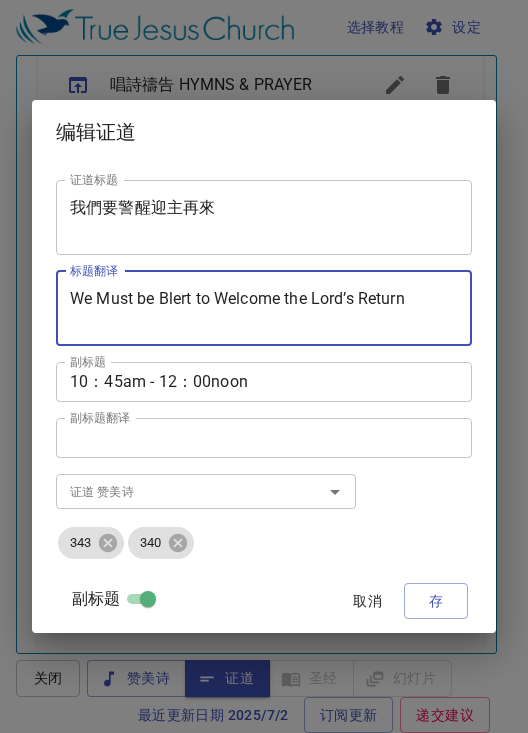 type on "We Must be Blert to Welcome the Lord’s Return" 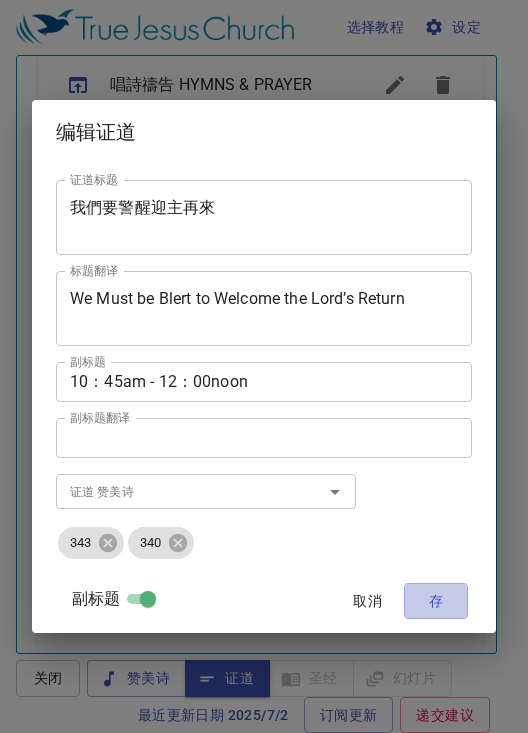 click on "存" at bounding box center (436, 601) 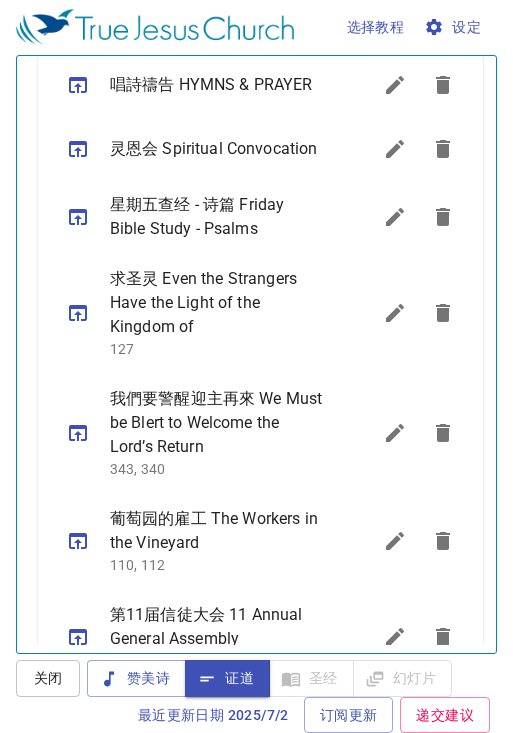 click 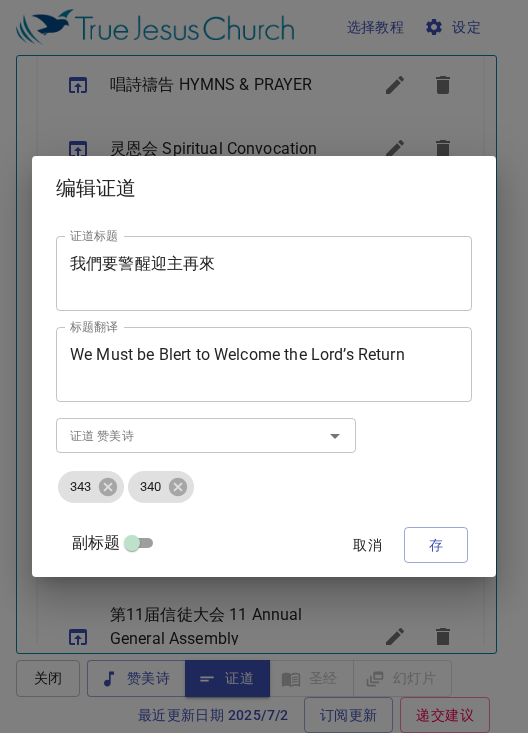 click on "副标题" at bounding box center [132, 547] 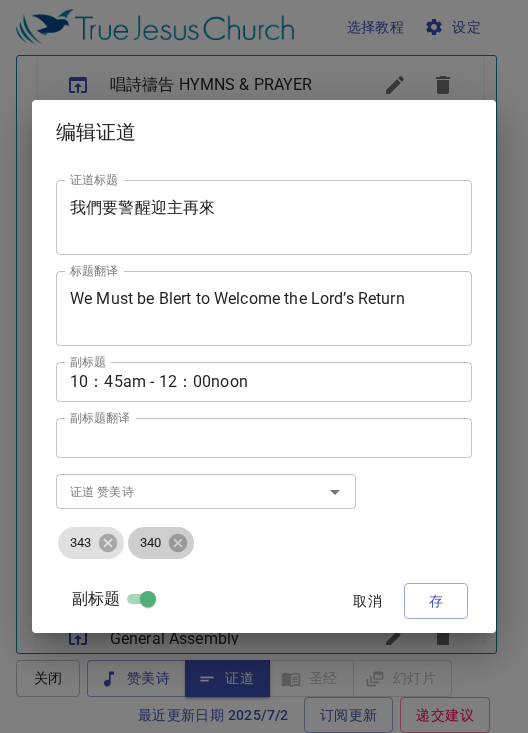 click 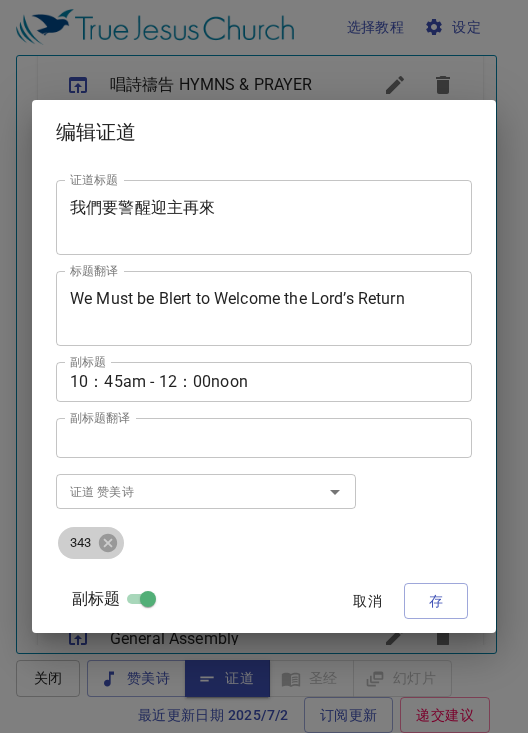 click 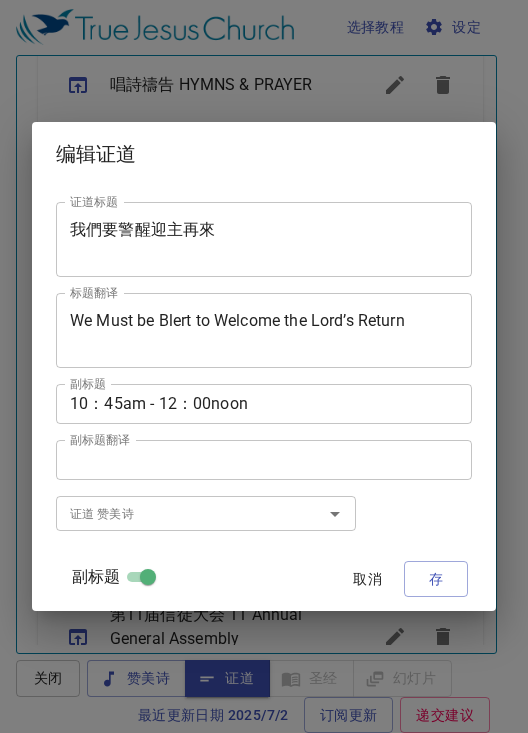 click on "证道 赞美诗" at bounding box center [176, 513] 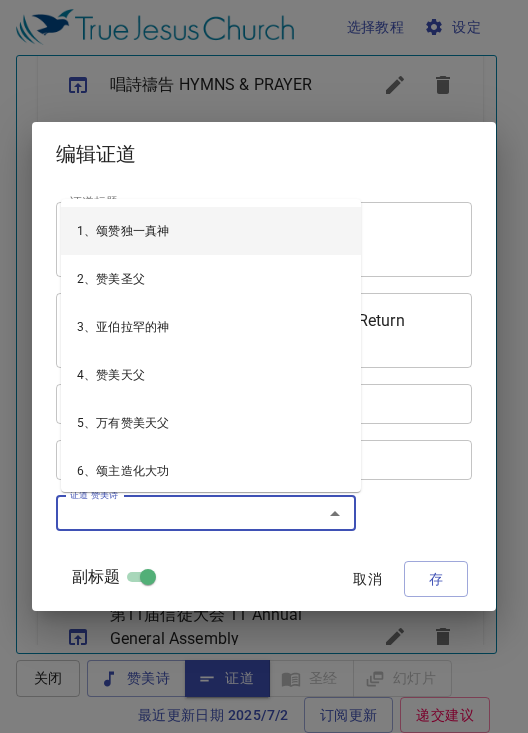 click on "证道 赞美诗" at bounding box center [176, 513] 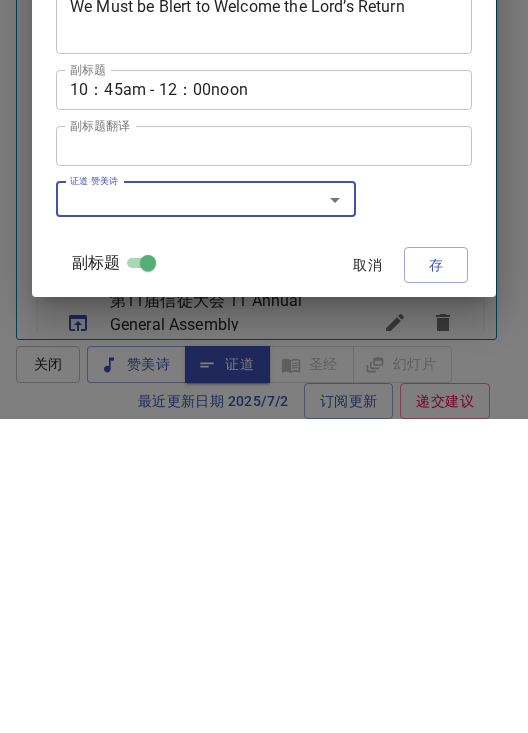 type on "7" 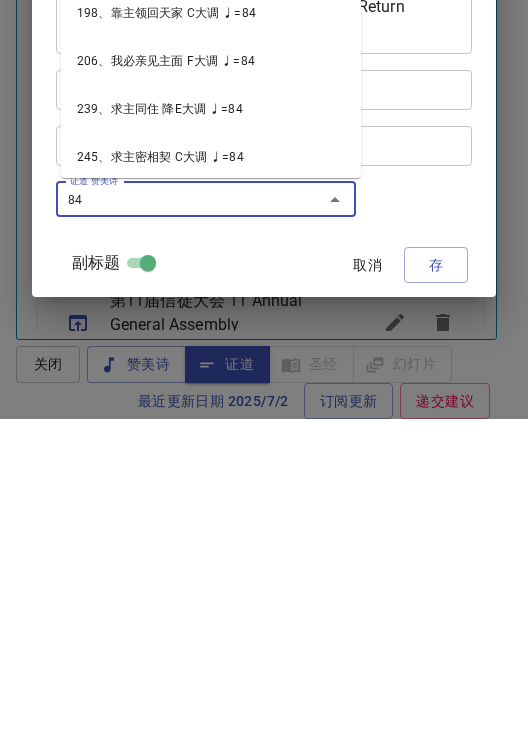 type on "84、欢迎我王" 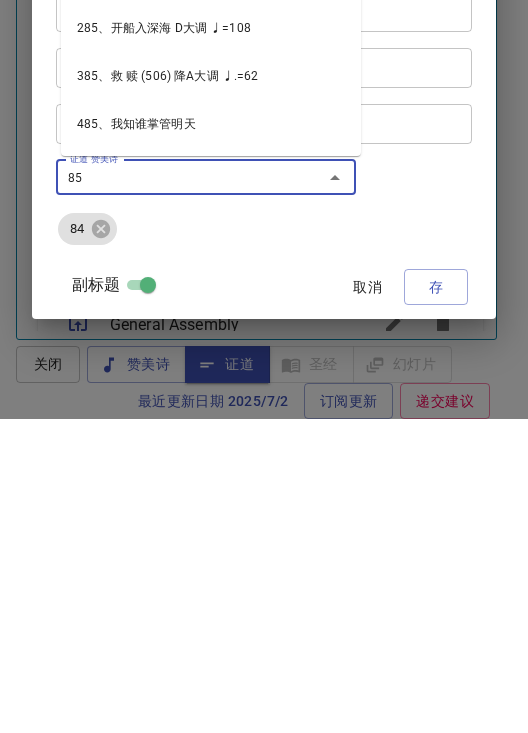 type on "85、主快再来" 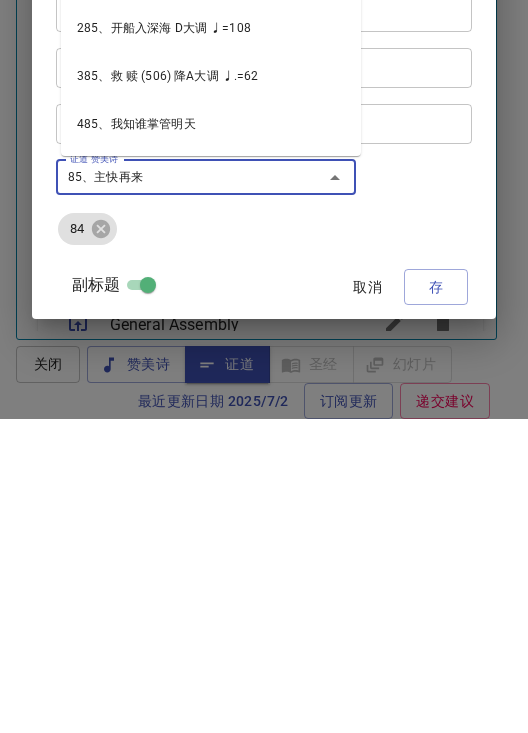 type 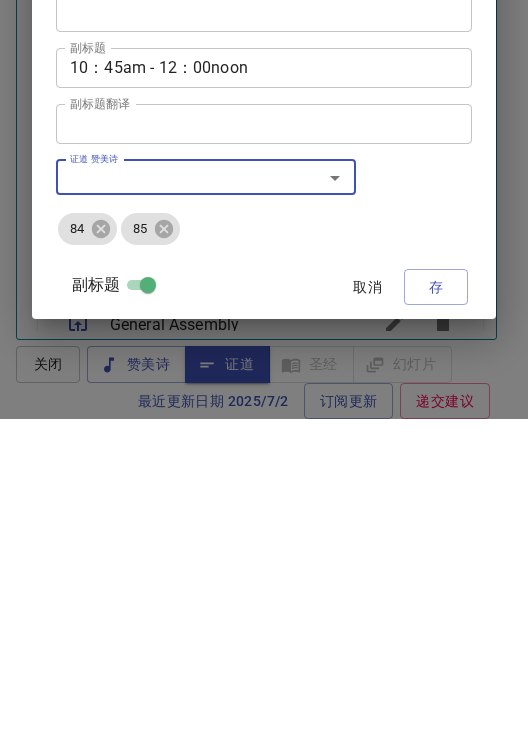drag, startPoint x: 433, startPoint y: 589, endPoint x: 433, endPoint y: 275, distance: 314 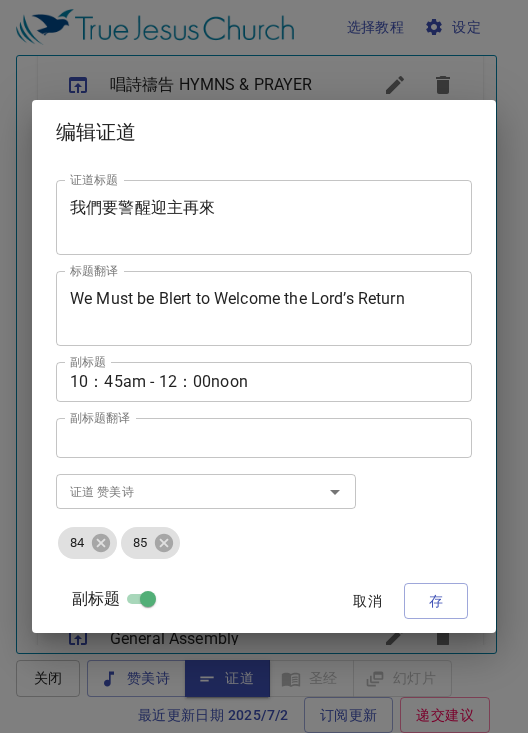 click on "存" at bounding box center (436, 601) 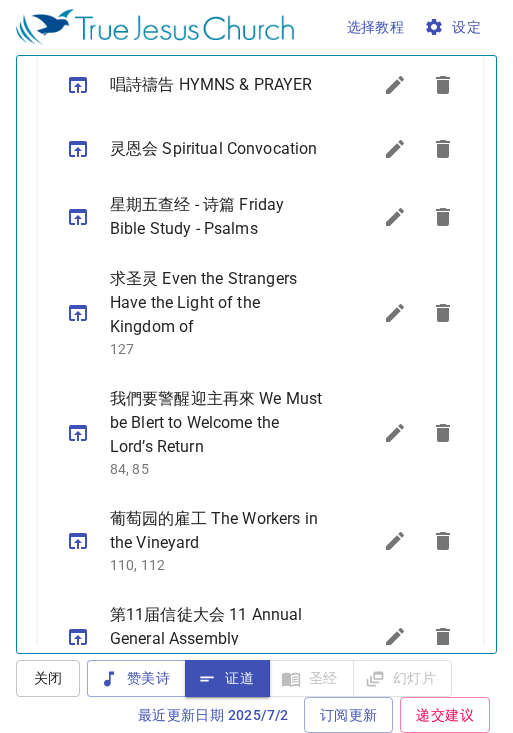 click 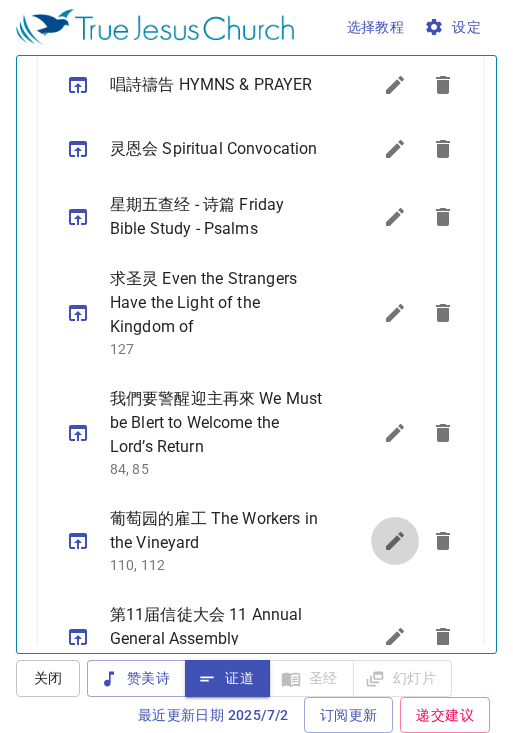 click 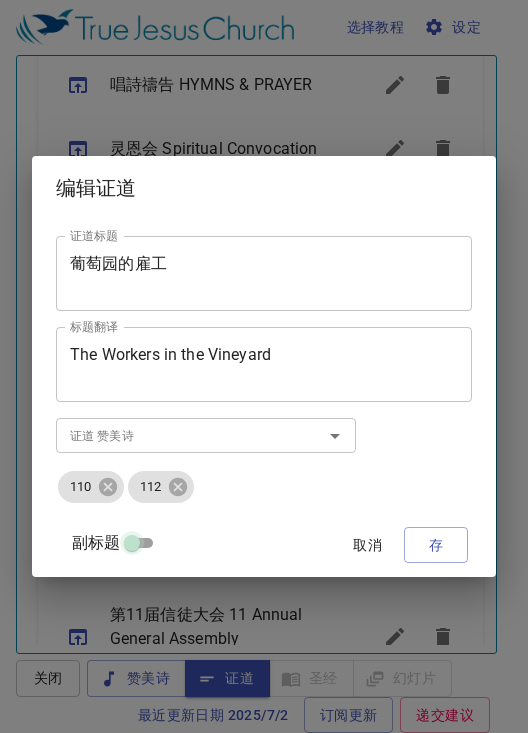 click on "副标题" at bounding box center [132, 547] 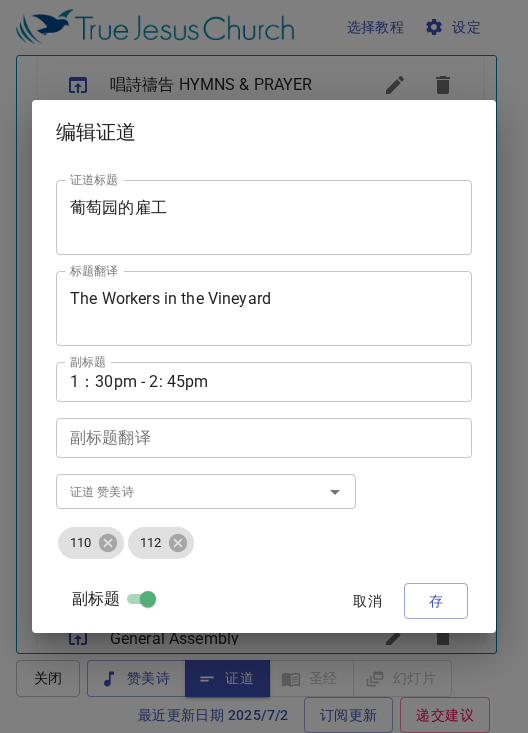 click on "葡萄园的雇工 证道标题" at bounding box center (264, 217) 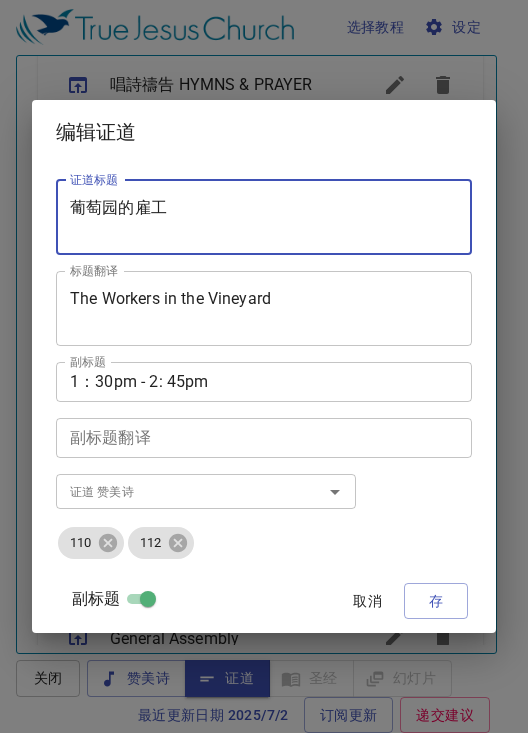 click on "葡萄园的雇工" at bounding box center [264, 217] 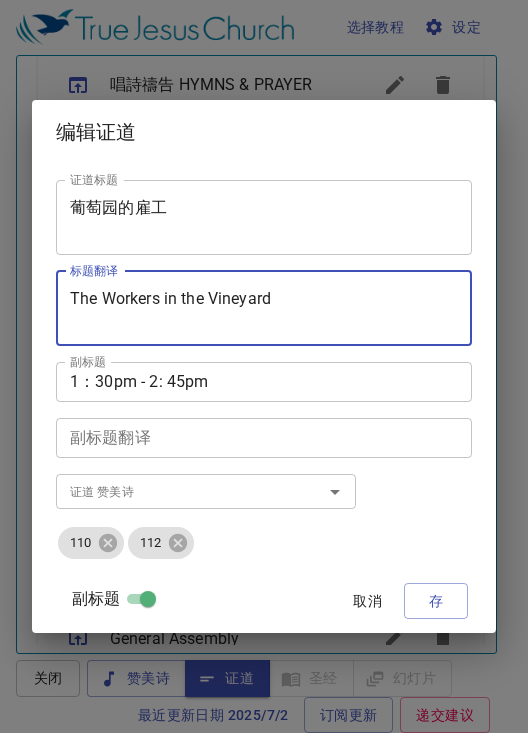 click on "The Workers in the Vineyard" at bounding box center (264, 308) 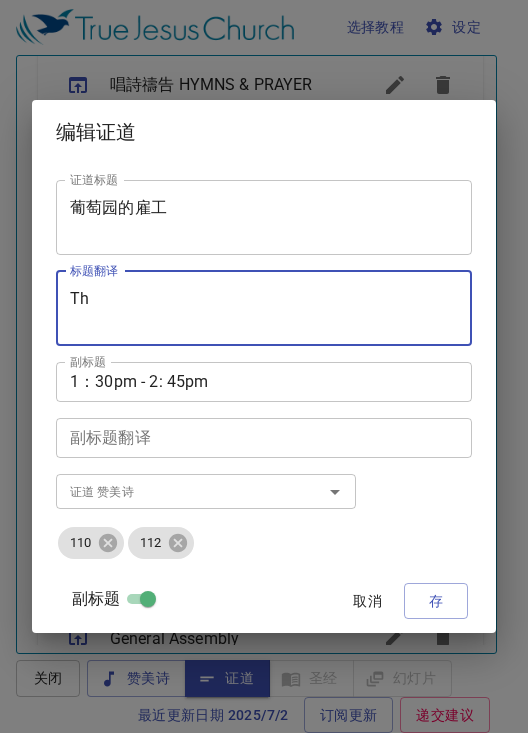 type on "T" 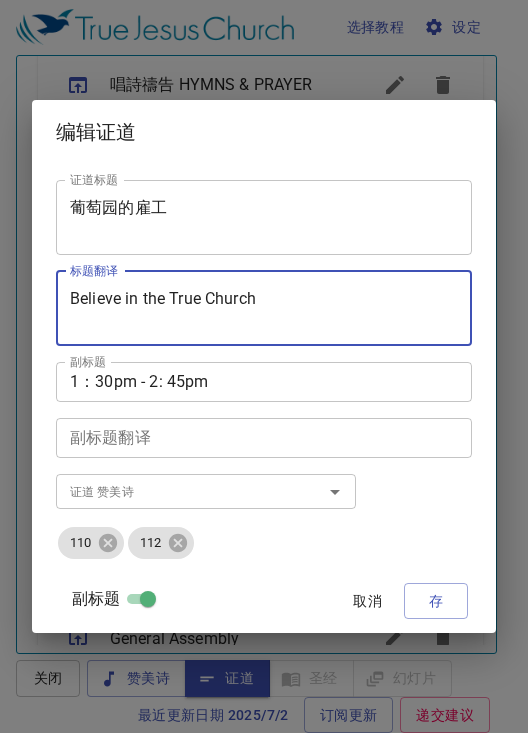 type on "Believe in the True Church" 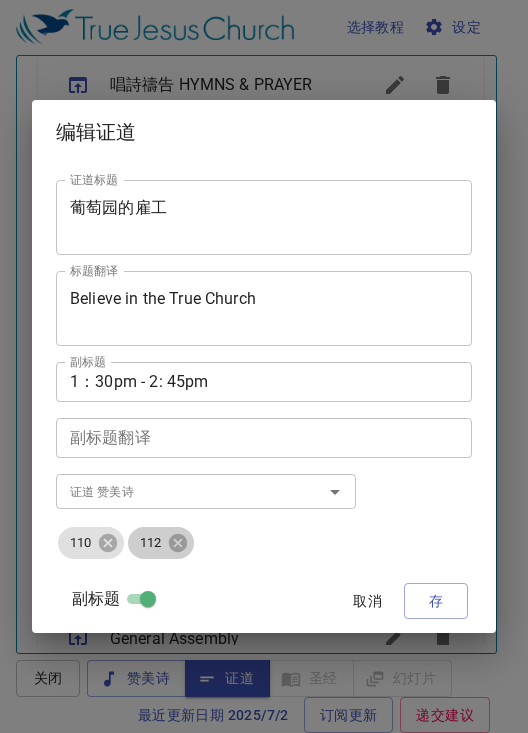 click 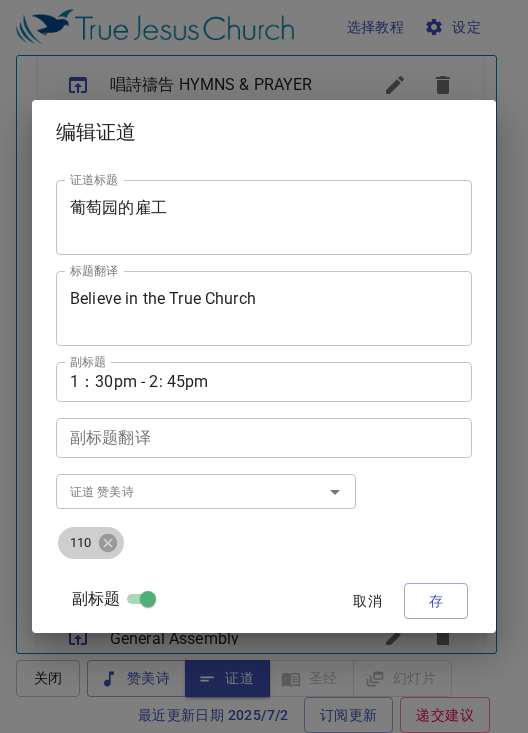 click 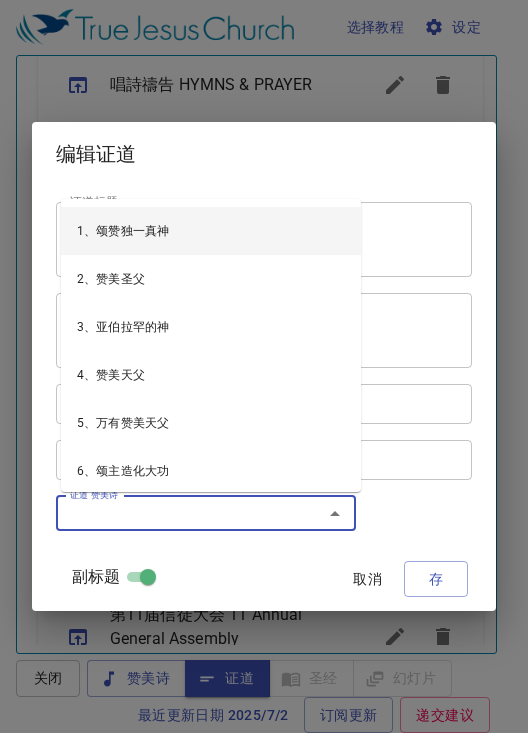 click on "证道 赞美诗" at bounding box center [176, 513] 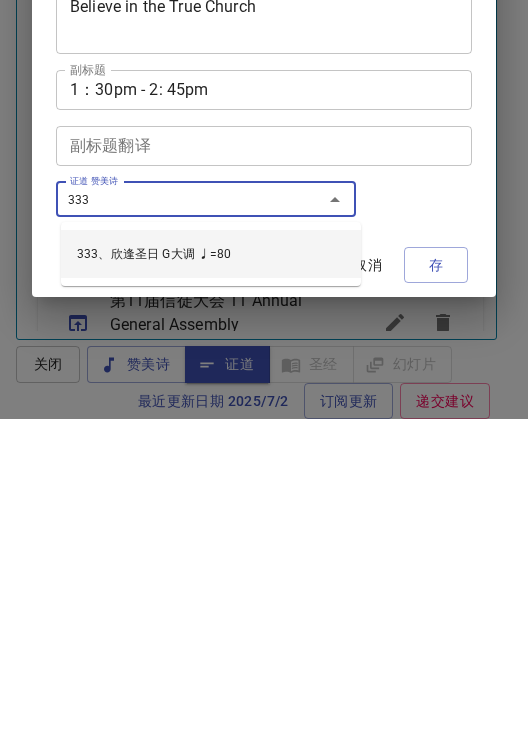 type on "333、欣逢圣日 G大调 ♩=80" 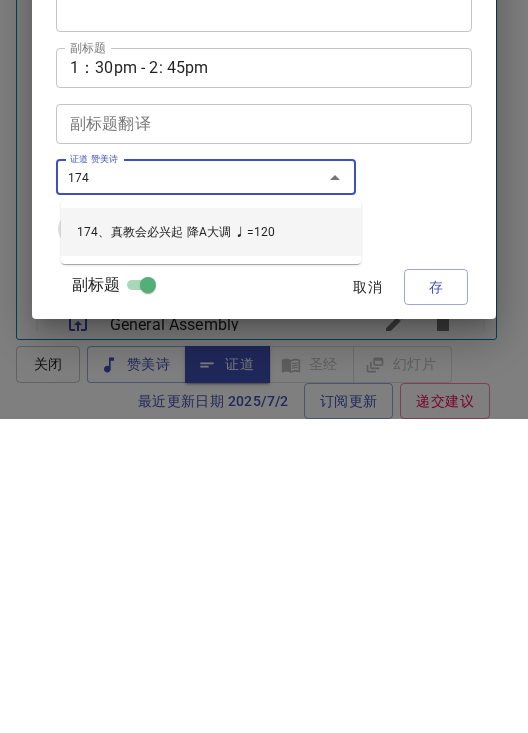 type on "174、真教会必兴起 降A大调 ♩=120" 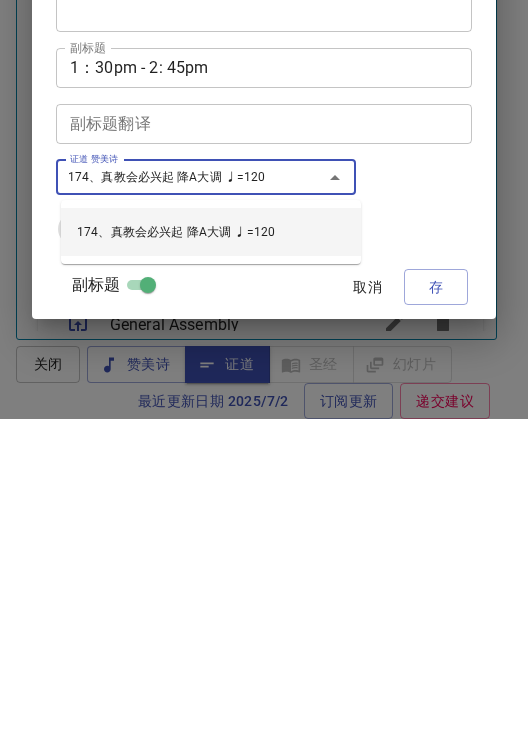 type 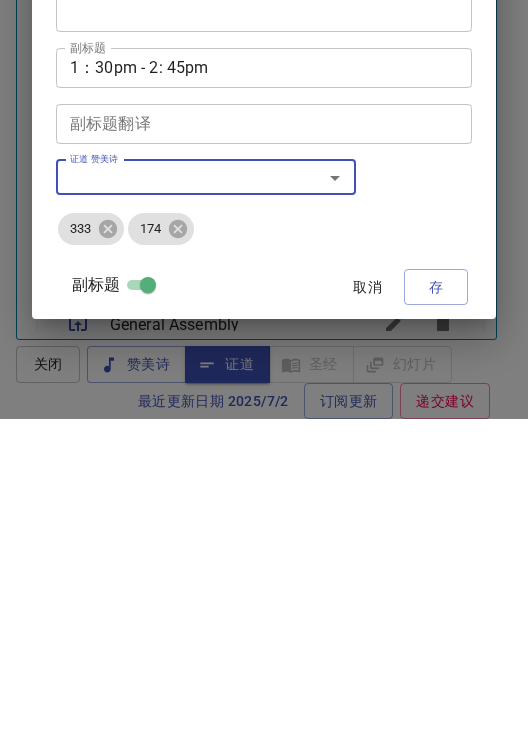 click on "证道标题 葡萄园的雇工 证道标题 标题翻译 Believe in the True Church 标题翻译 副标题 [TIME] - [TIME] 副标题 副标题翻译 副标题翻译 证道 赞美诗 证道 赞美诗 333 174 副标题 取消 存" at bounding box center [264, 398] 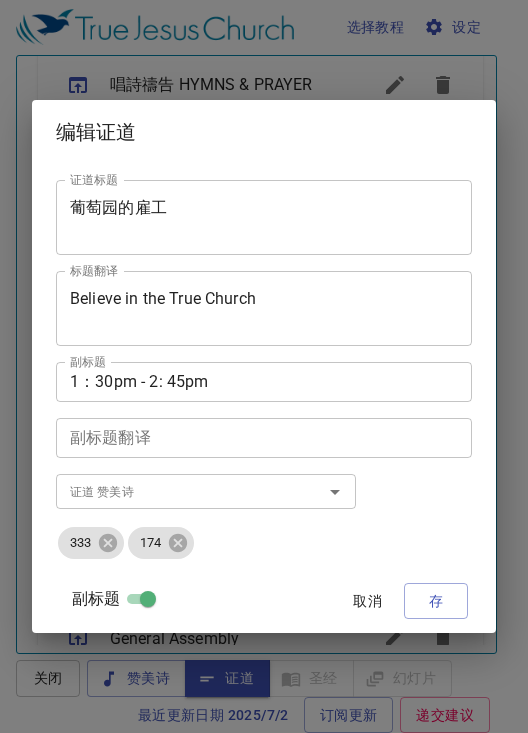 click on "存" at bounding box center (436, 601) 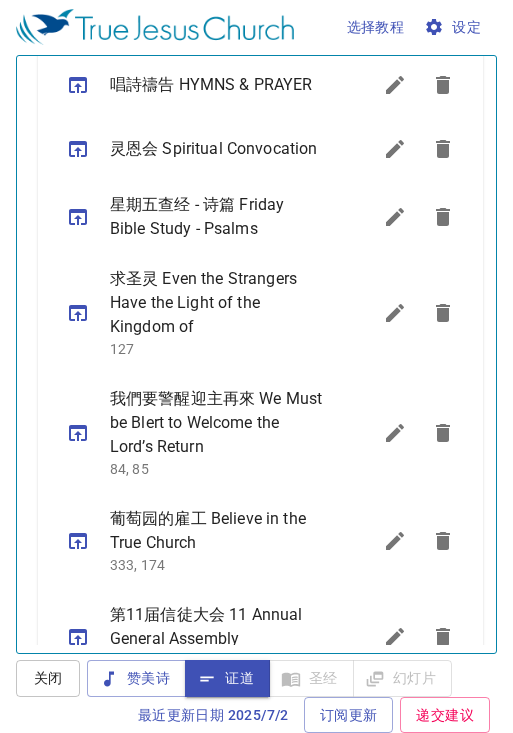 click 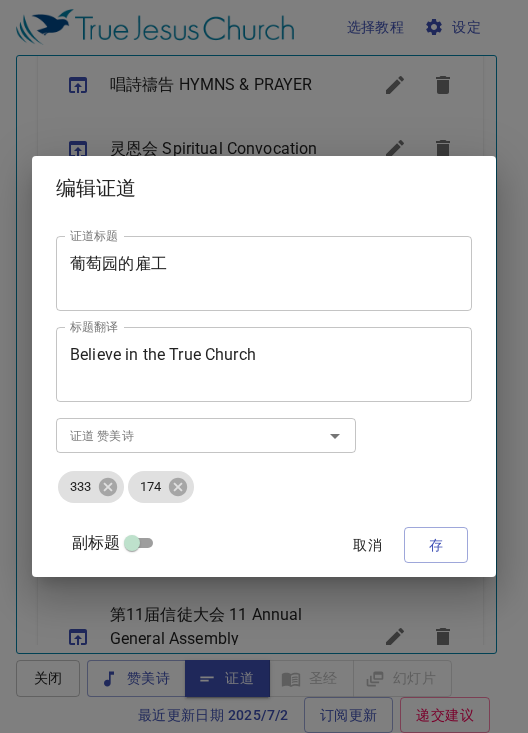 click on "葡萄园的雇工" at bounding box center (264, 273) 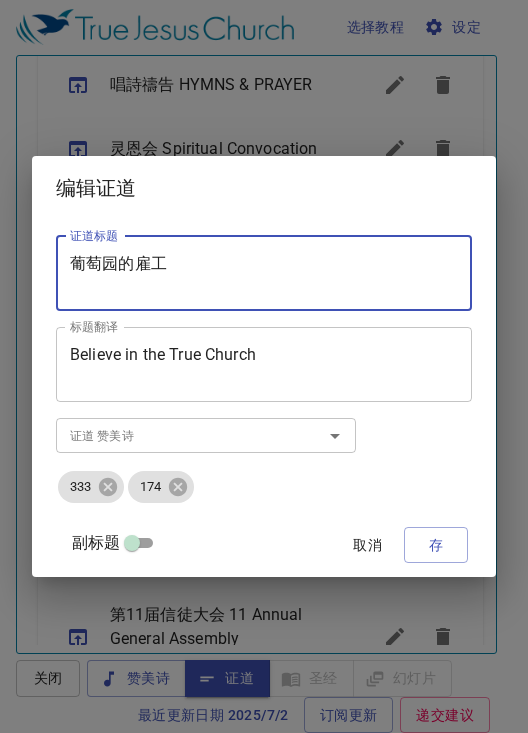 click on "葡萄园的雇工" at bounding box center [264, 273] 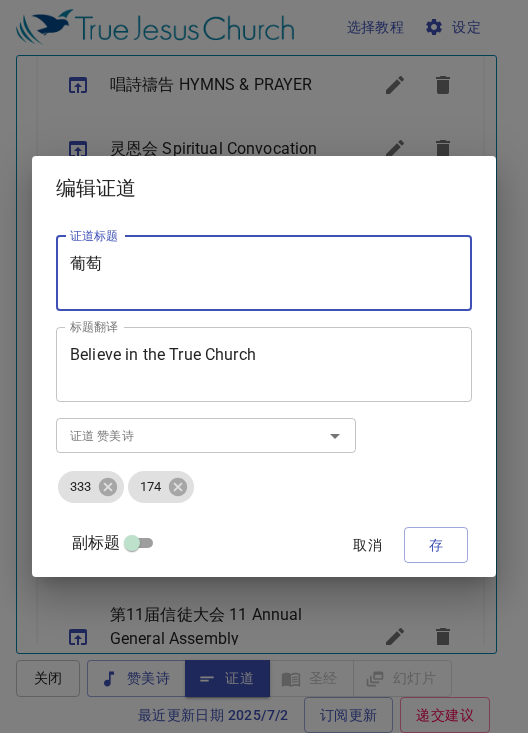 type on "葡" 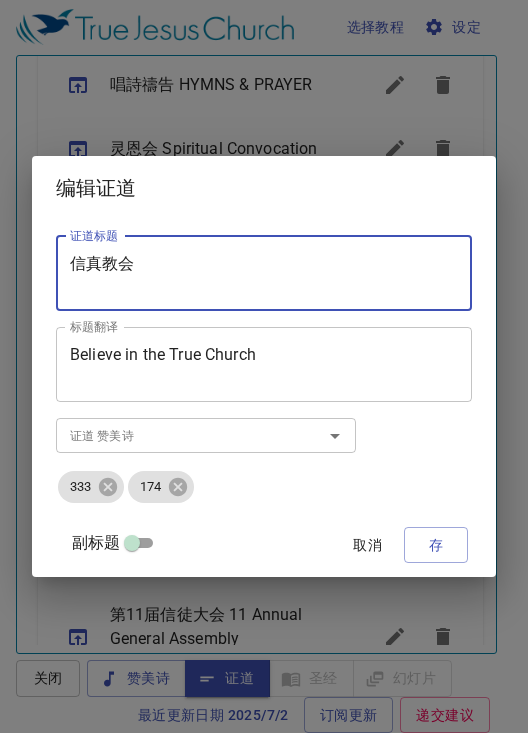 type on "信真教会" 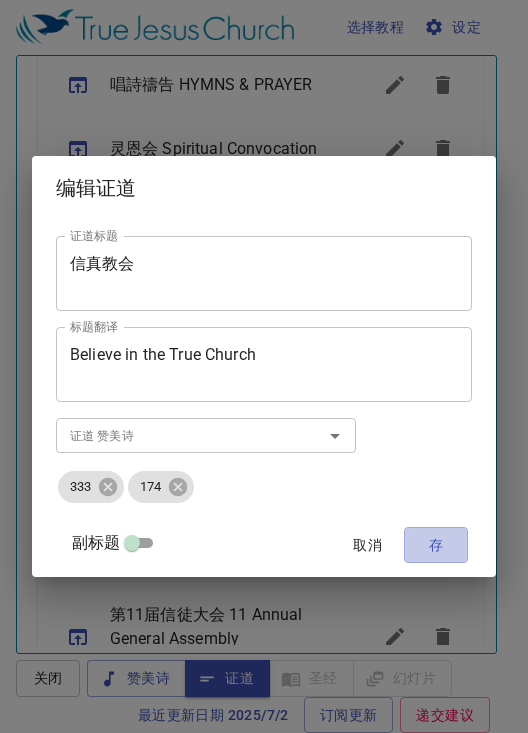 click on "存" at bounding box center [436, 545] 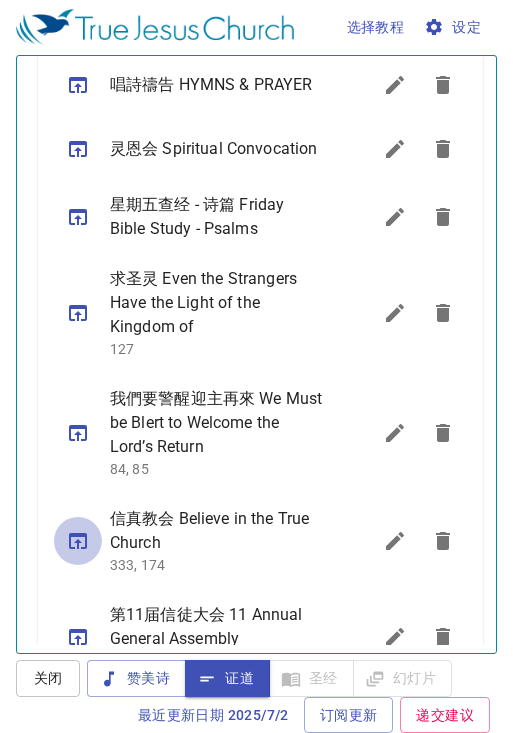 click 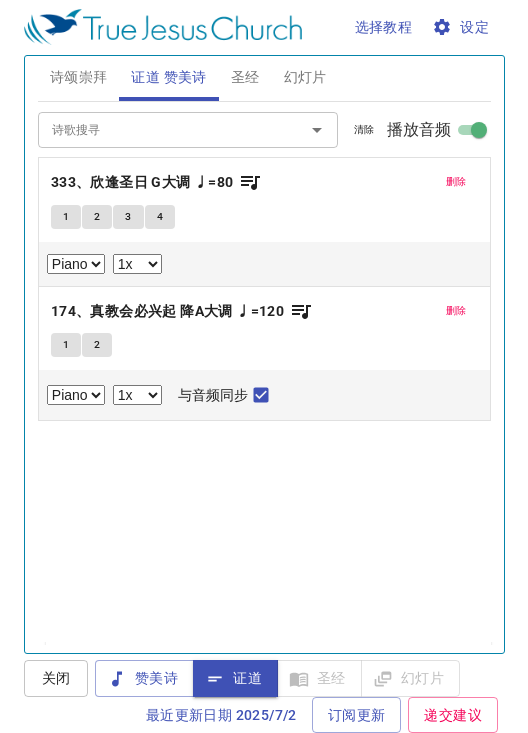 scroll, scrollTop: 0, scrollLeft: 0, axis: both 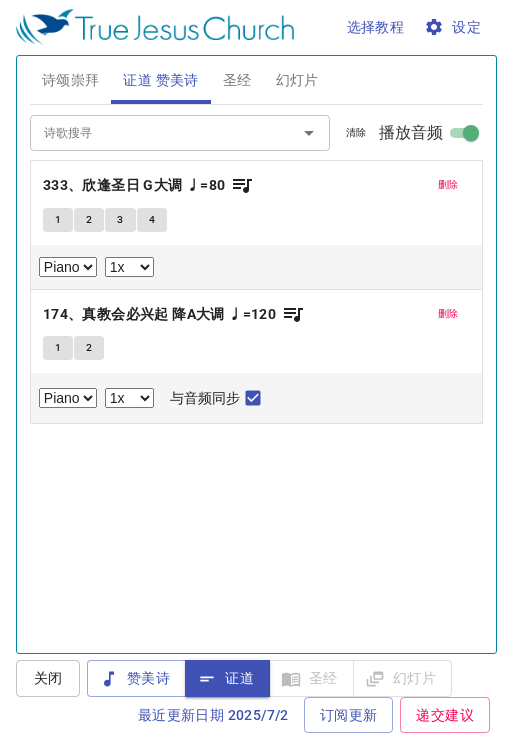 click on "圣经" at bounding box center (237, 80) 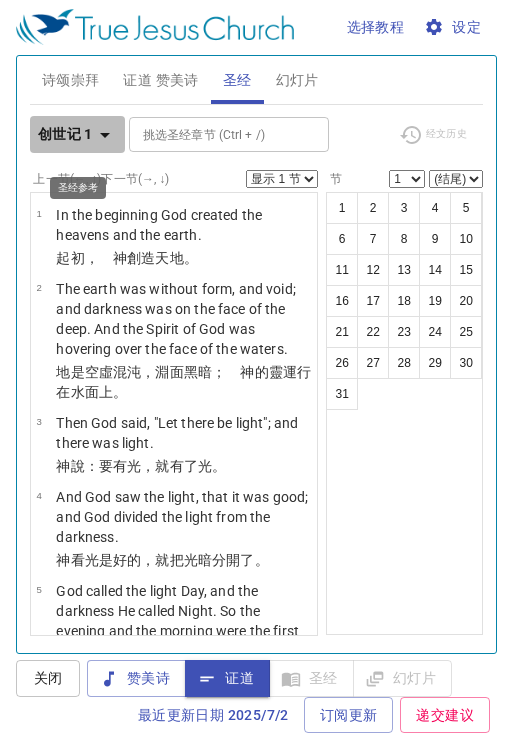 click 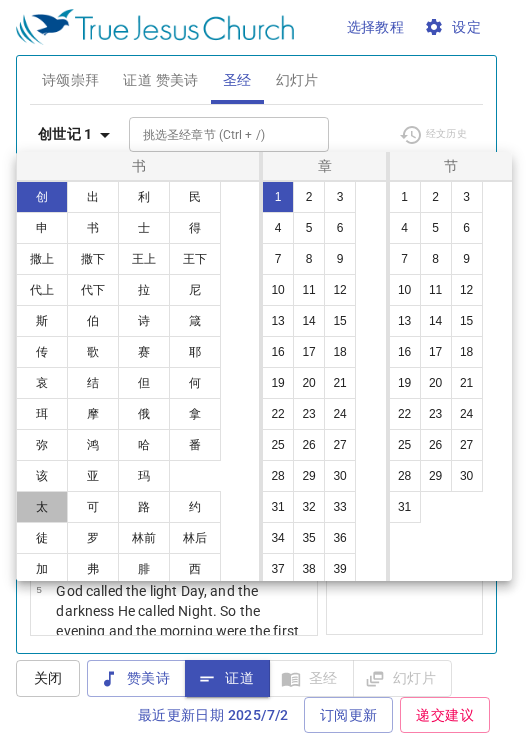 click on "太" at bounding box center [42, 507] 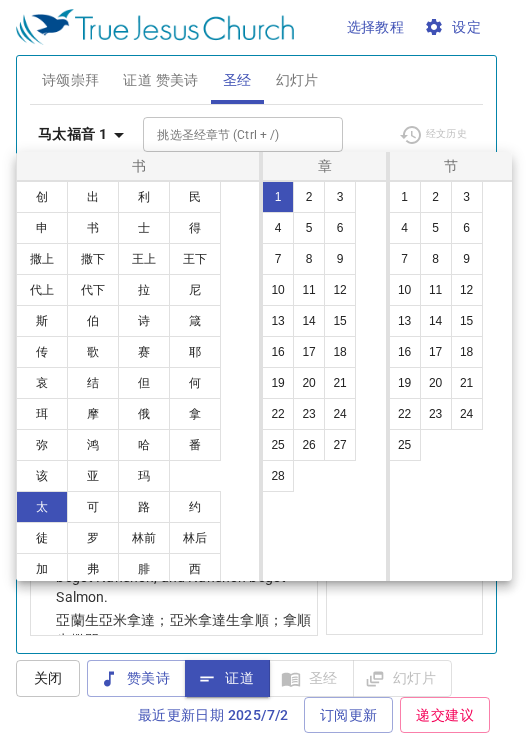 click on "24" at bounding box center (340, 414) 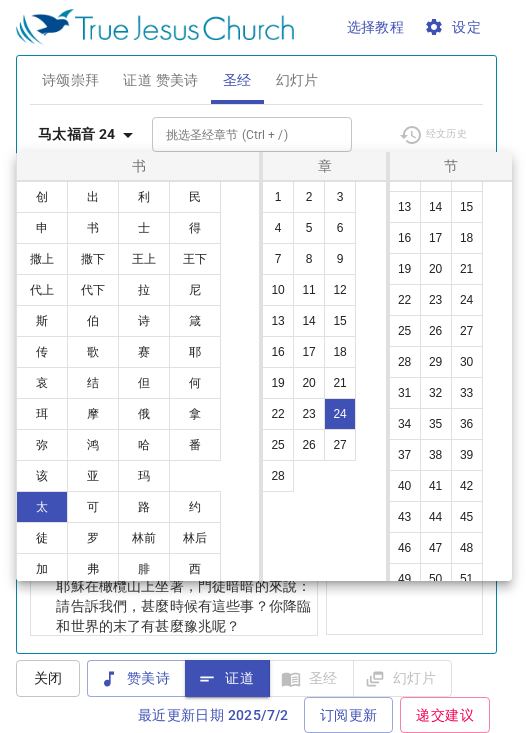 scroll, scrollTop: 128, scrollLeft: 0, axis: vertical 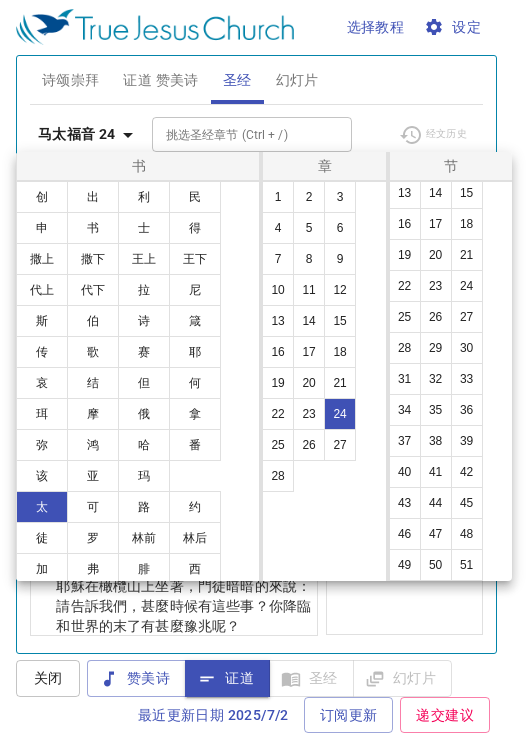 click on "42" at bounding box center (467, 472) 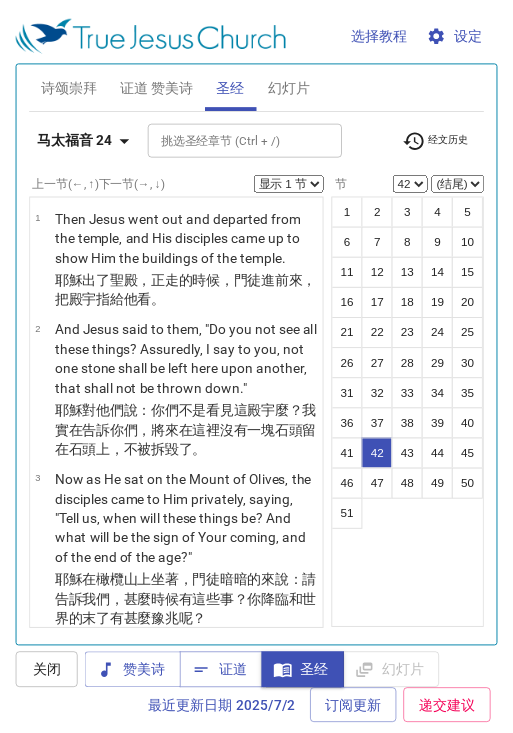 scroll, scrollTop: 0, scrollLeft: 0, axis: both 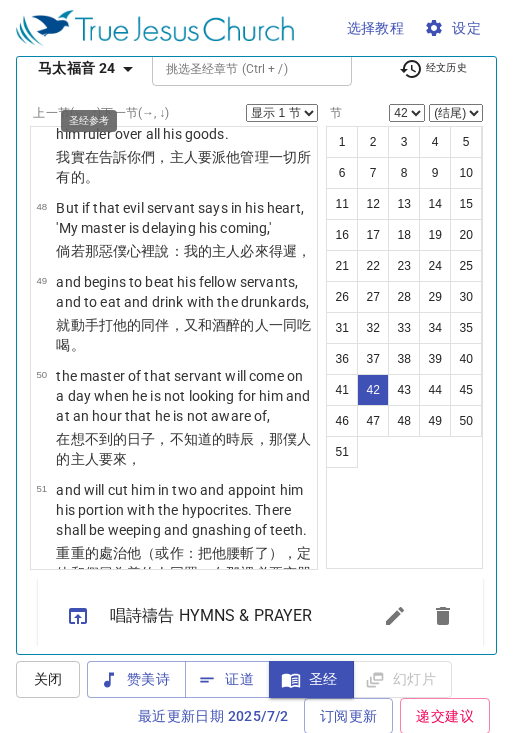 click 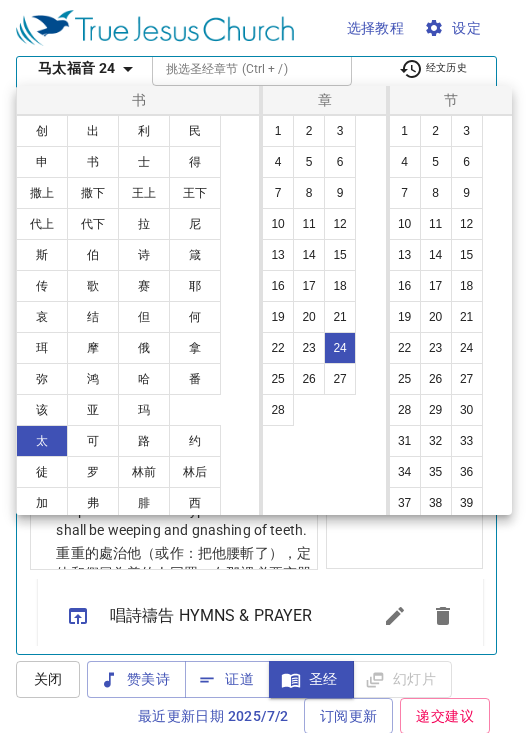 scroll, scrollTop: 128, scrollLeft: 0, axis: vertical 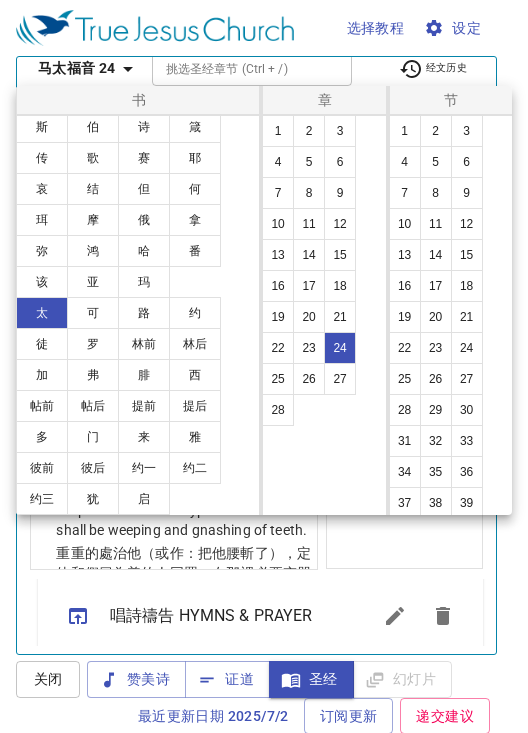 click on "提前" at bounding box center (144, 406) 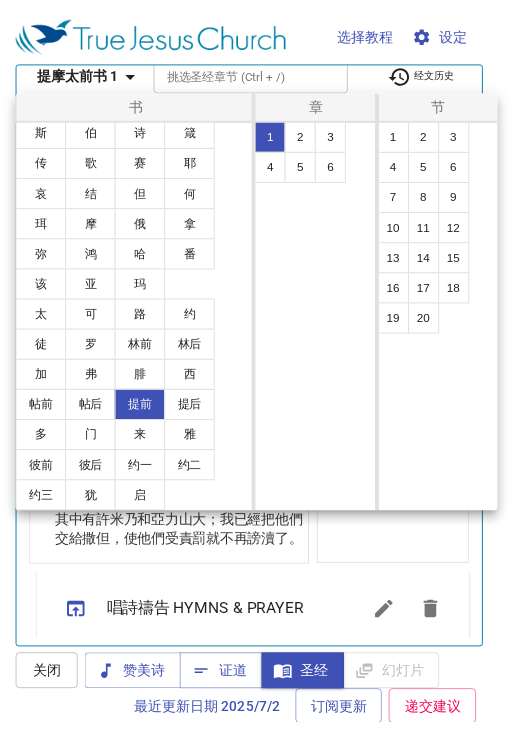 scroll, scrollTop: 0, scrollLeft: 0, axis: both 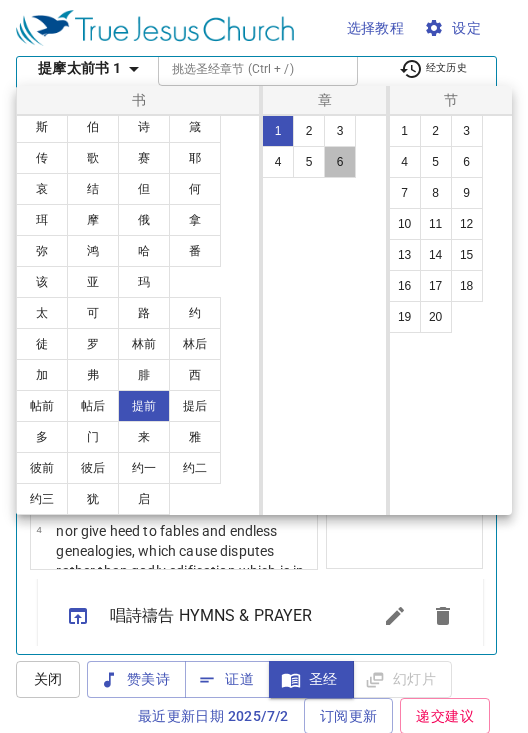 click on "6" at bounding box center (340, 162) 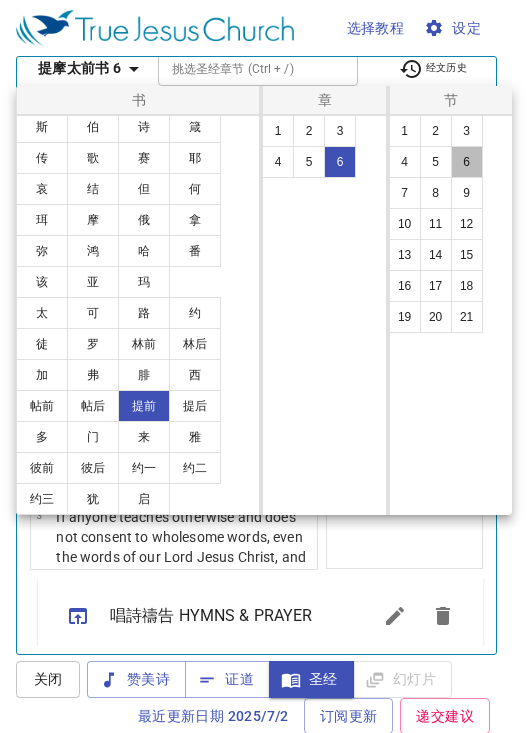 click on "6" at bounding box center [467, 162] 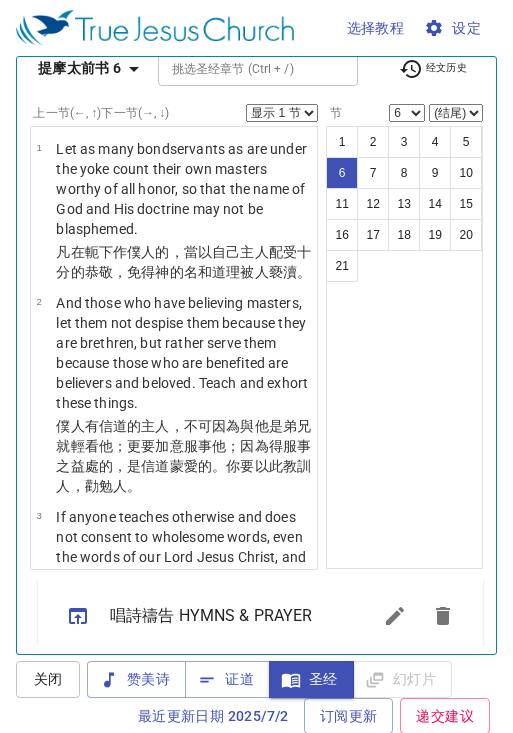 scroll, scrollTop: 764, scrollLeft: 0, axis: vertical 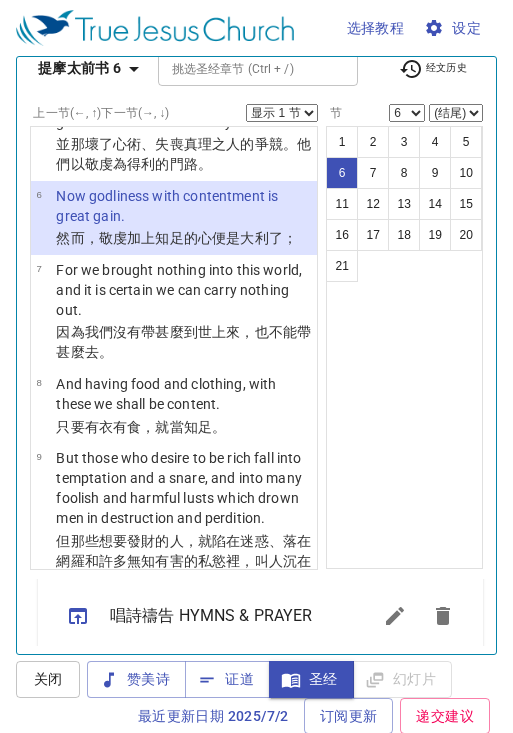 click on "显示 1 节 显示 2 节 显示 3 节 显示 4 节 显示 5 节" at bounding box center [282, 113] 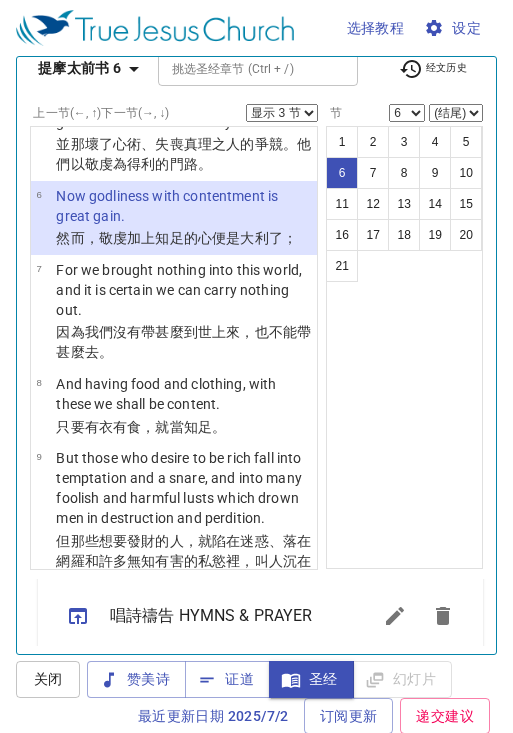 click on "显示 1 节 显示 2 节 显示 3 节 显示 4 节 显示 5 节" at bounding box center [282, 113] 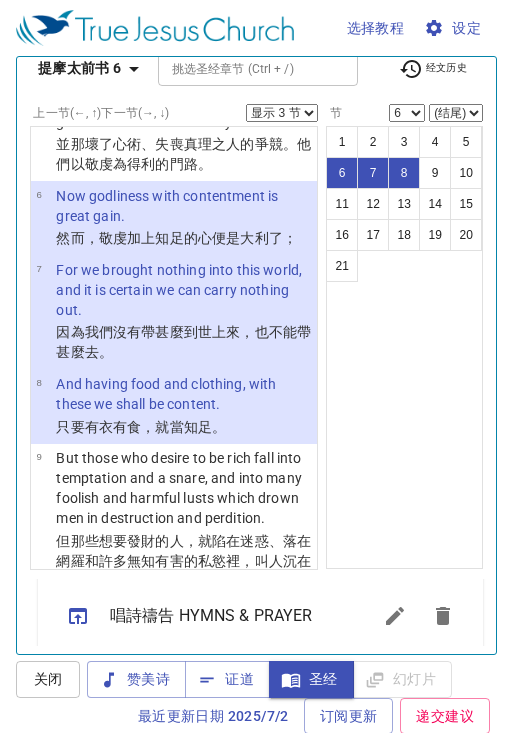 click on "显示 1 节 显示 2 节 显示 3 节 显示 4 节 显示 5 节" at bounding box center [282, 113] 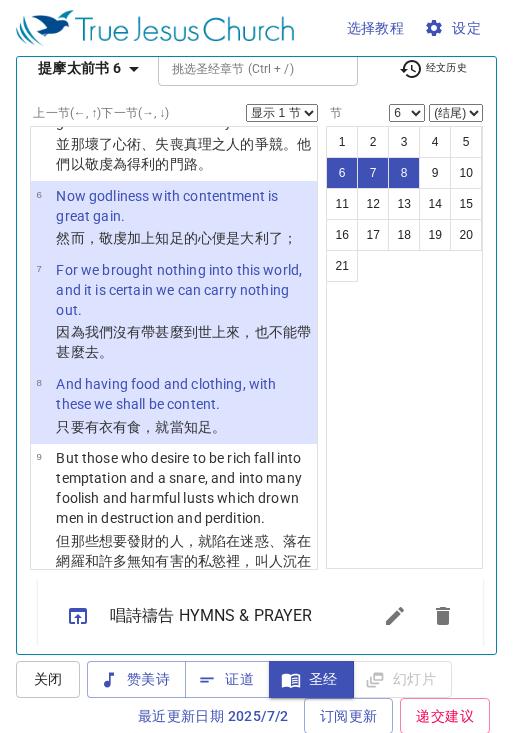 click on "显示 1 节 显示 2 节 显示 3 节 显示 4 节 显示 5 节" at bounding box center [282, 113] 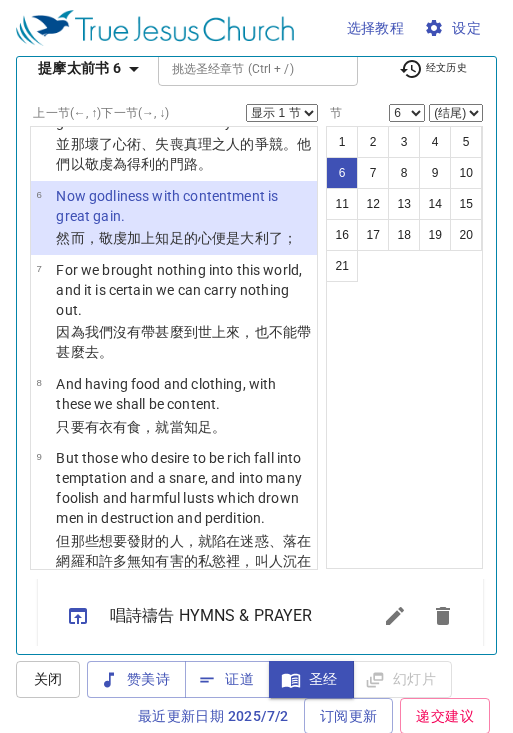 click on "7" at bounding box center (373, 173) 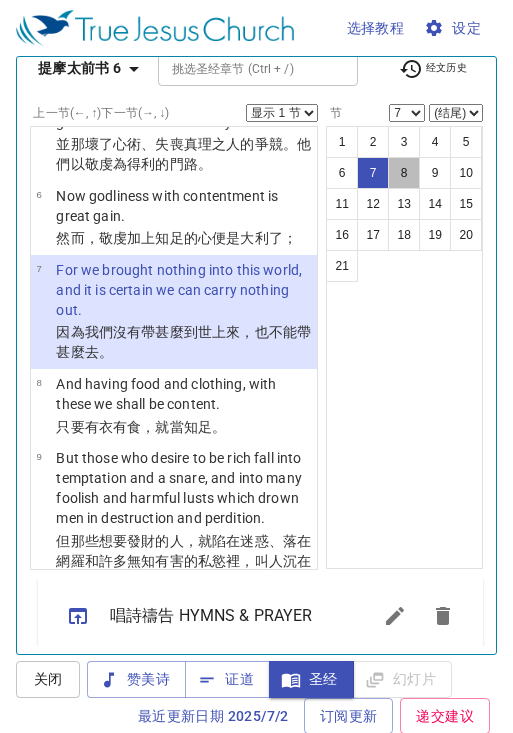 click on "8" at bounding box center (404, 173) 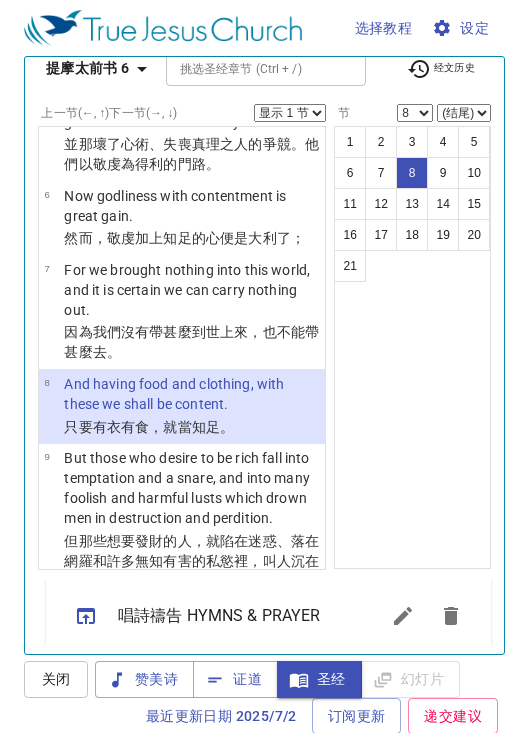 scroll, scrollTop: 962, scrollLeft: 0, axis: vertical 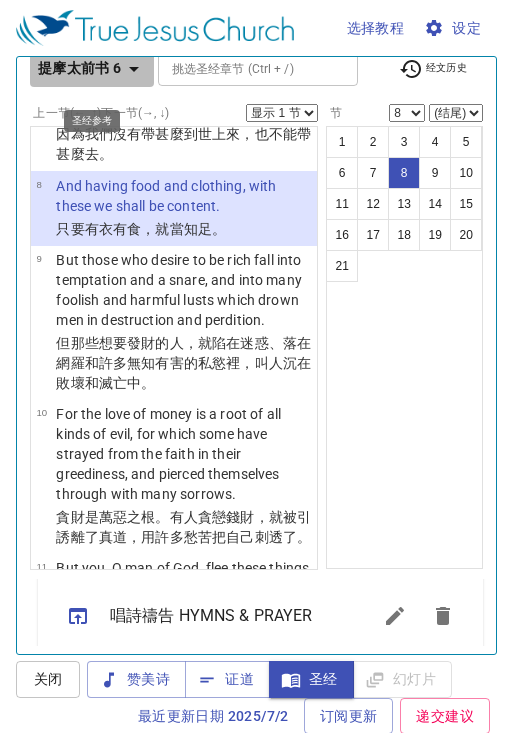 click 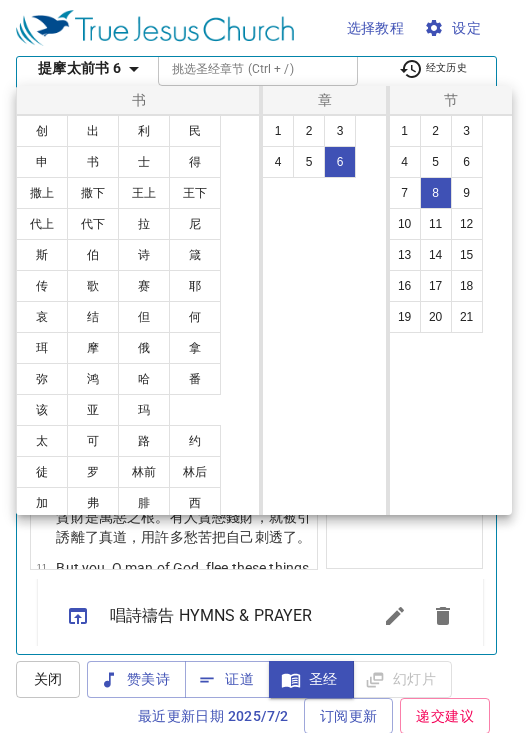 click on "路" at bounding box center (144, 441) 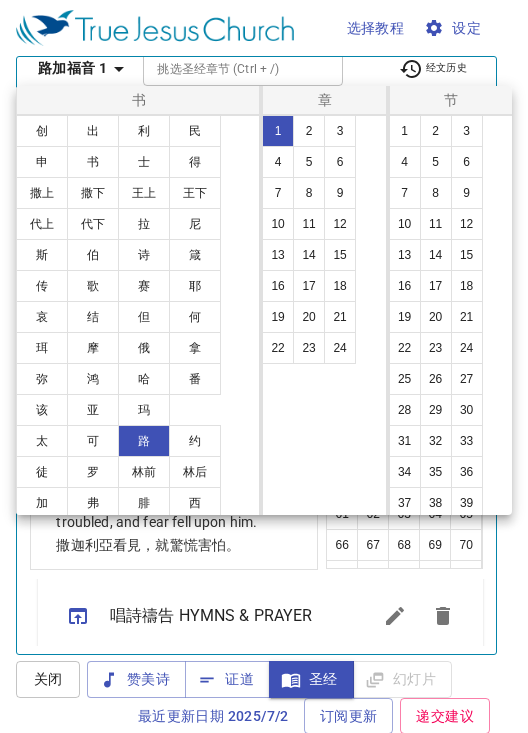 scroll, scrollTop: 0, scrollLeft: 0, axis: both 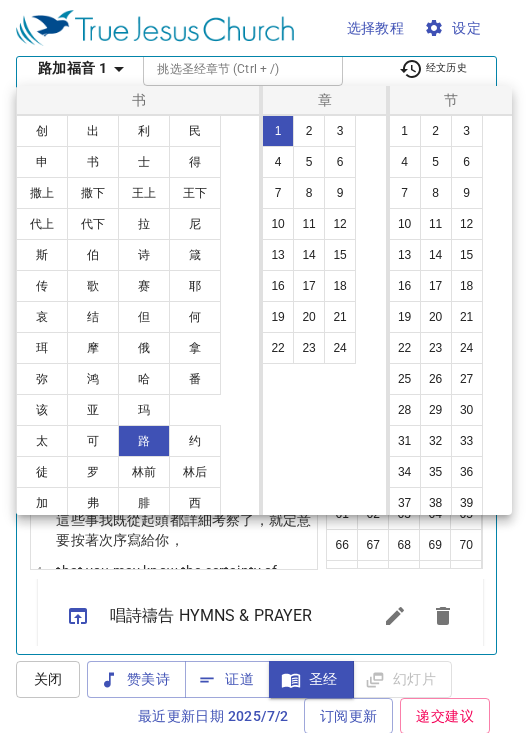 click on "9" at bounding box center (340, 193) 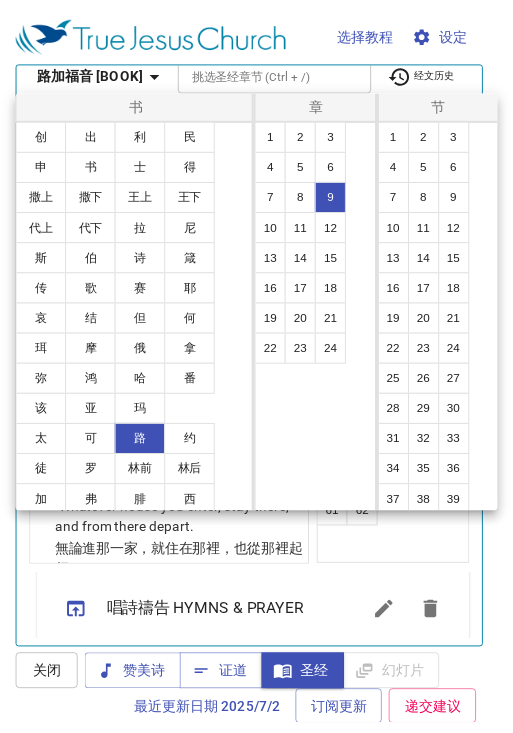 scroll, scrollTop: 252, scrollLeft: 0, axis: vertical 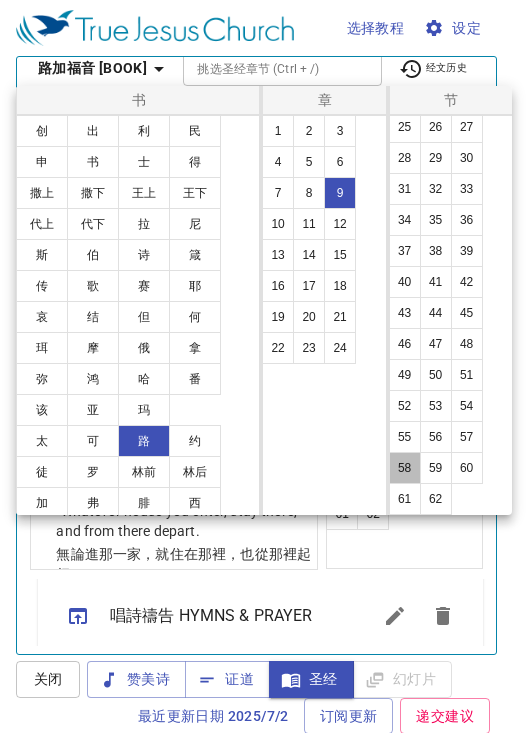 click on "58" at bounding box center [405, 468] 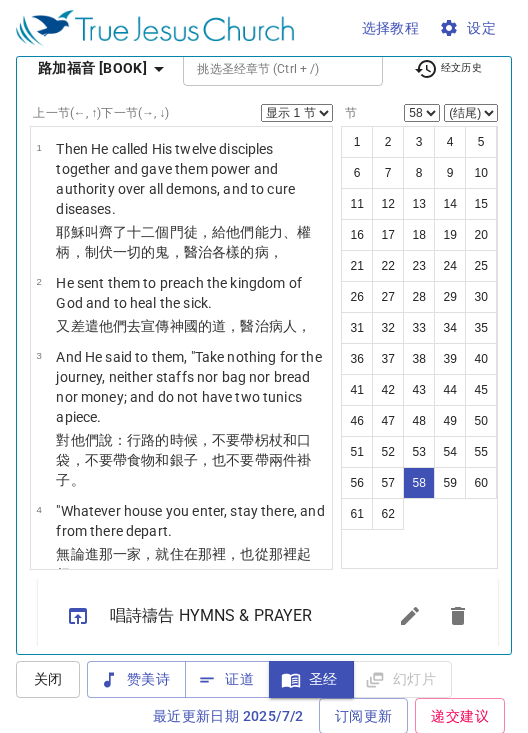 scroll, scrollTop: 8377, scrollLeft: 0, axis: vertical 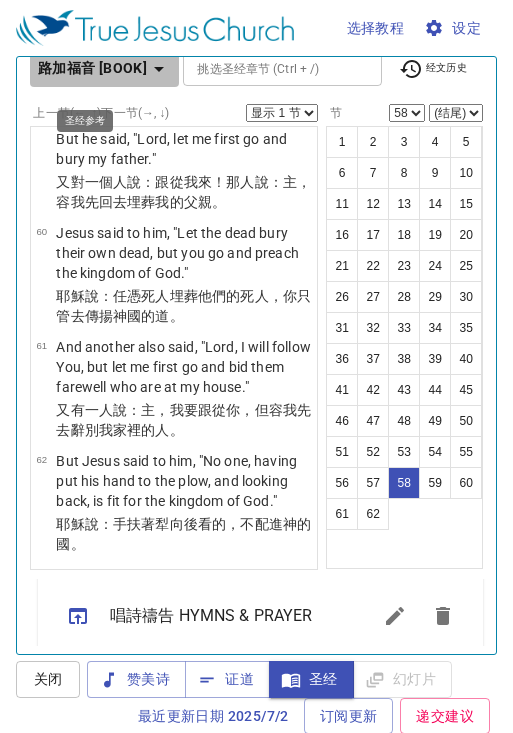 click 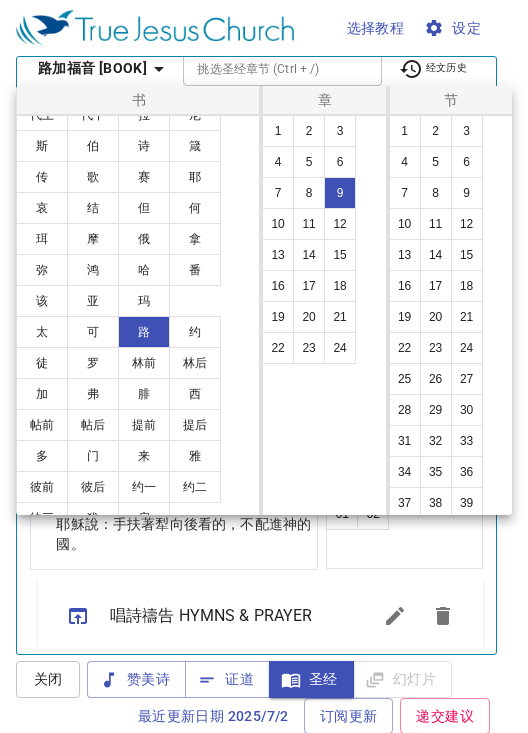 scroll, scrollTop: 128, scrollLeft: 0, axis: vertical 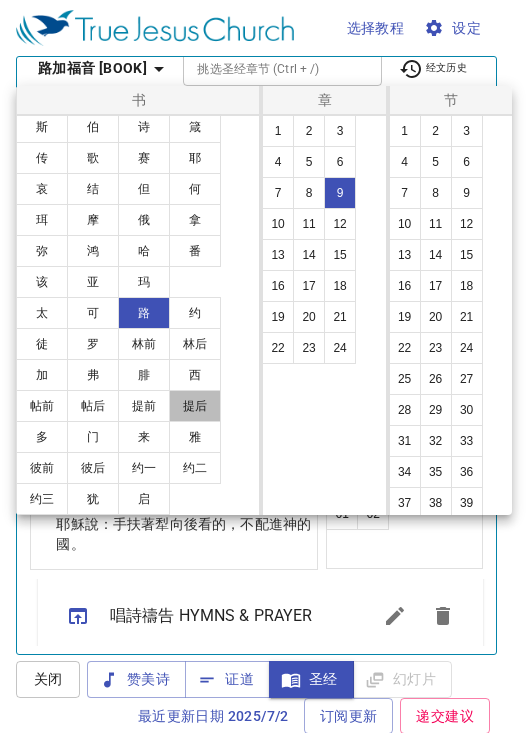 click on "提后" at bounding box center [195, 406] 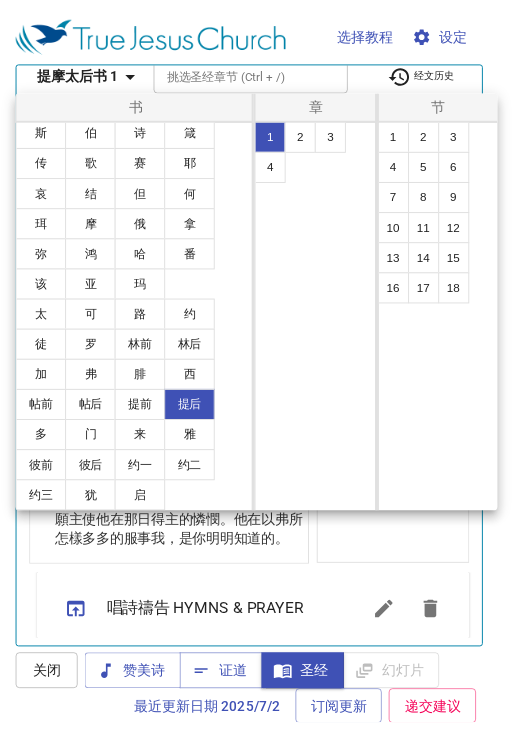 scroll, scrollTop: 0, scrollLeft: 0, axis: both 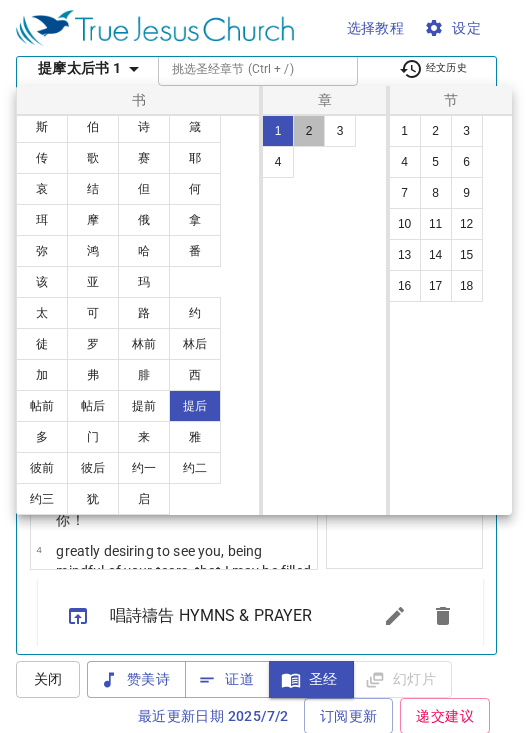click on "2" at bounding box center (309, 131) 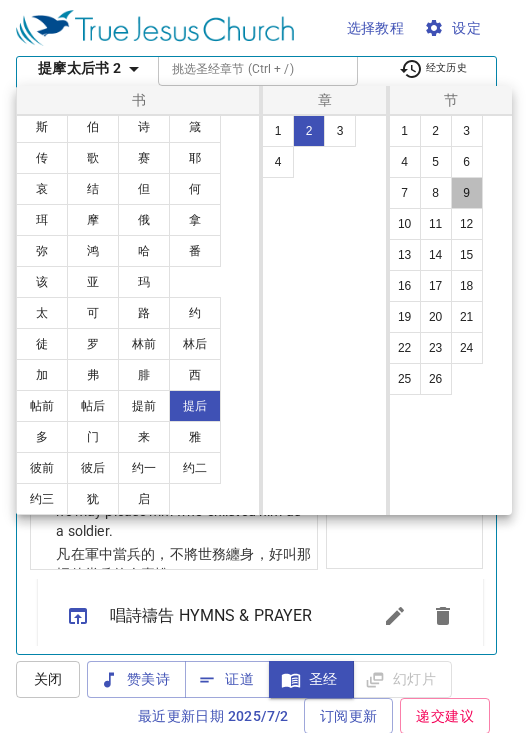 click on "9" at bounding box center (467, 193) 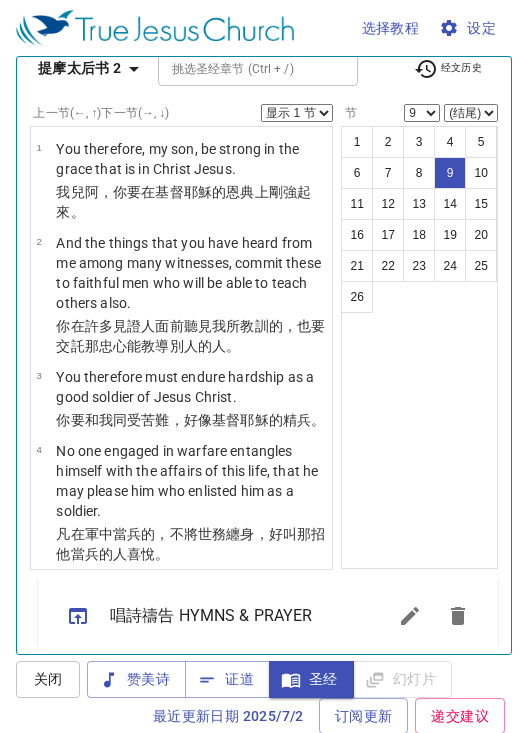 scroll, scrollTop: 816, scrollLeft: 0, axis: vertical 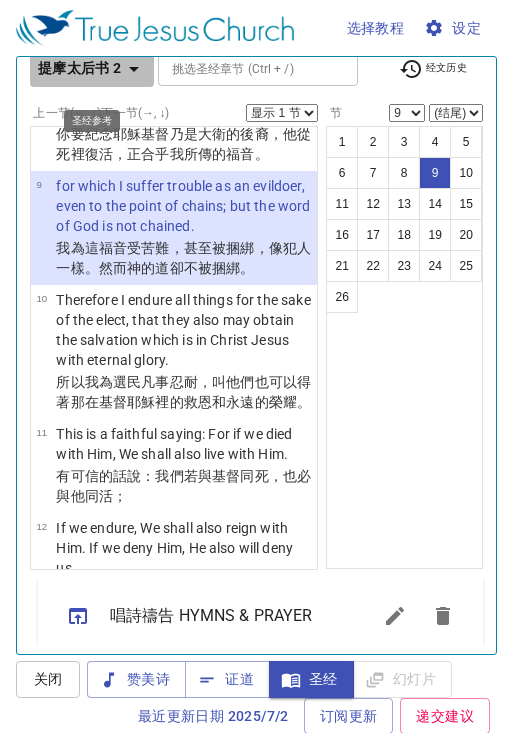 click 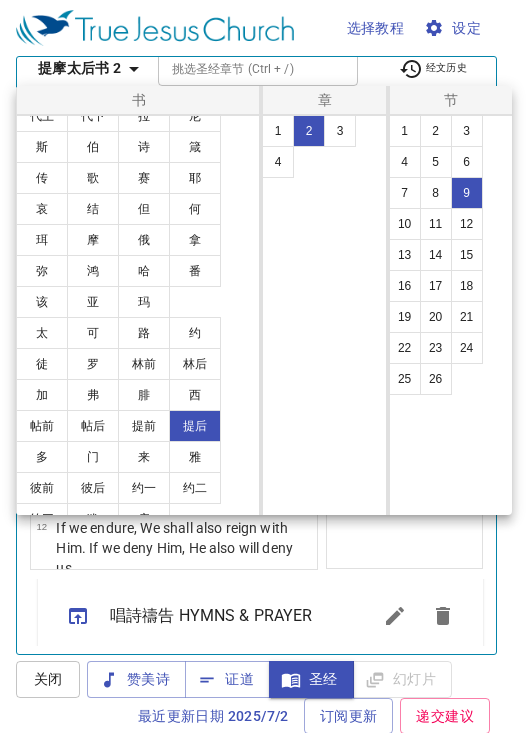 scroll, scrollTop: 128, scrollLeft: 0, axis: vertical 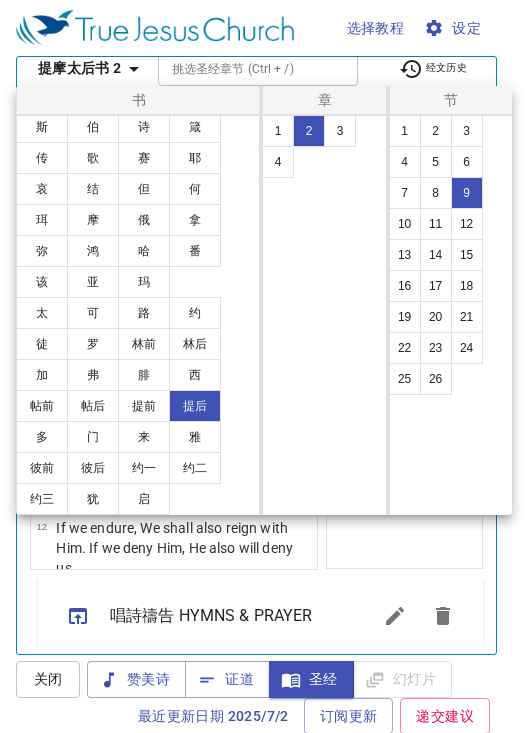 click on "彼后" at bounding box center [93, 468] 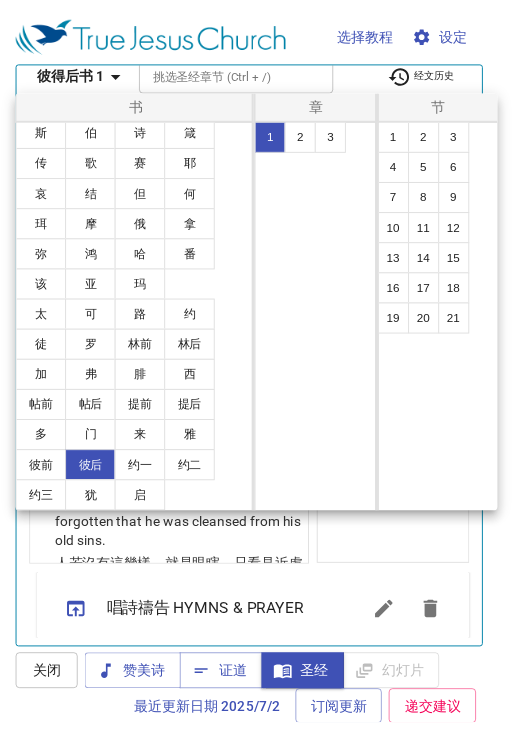 scroll, scrollTop: 0, scrollLeft: 0, axis: both 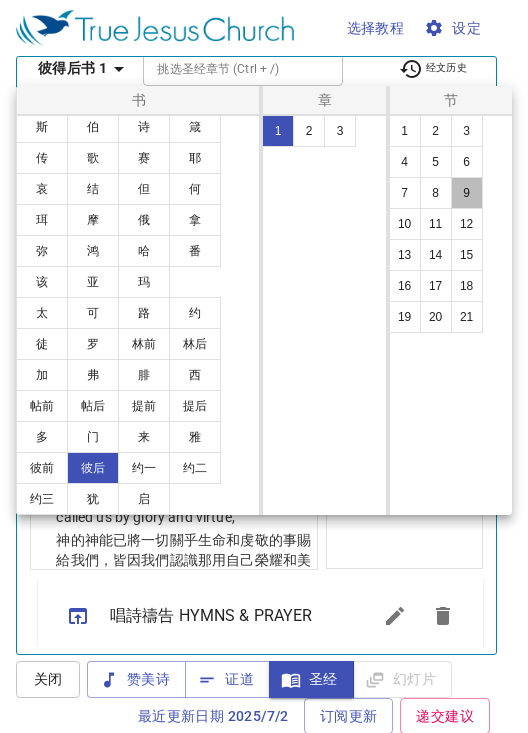 click on "9" at bounding box center [467, 193] 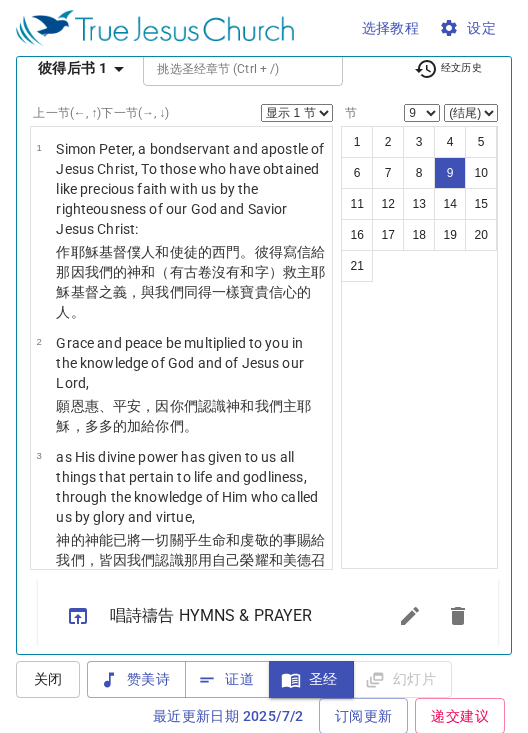 scroll, scrollTop: 1117, scrollLeft: 0, axis: vertical 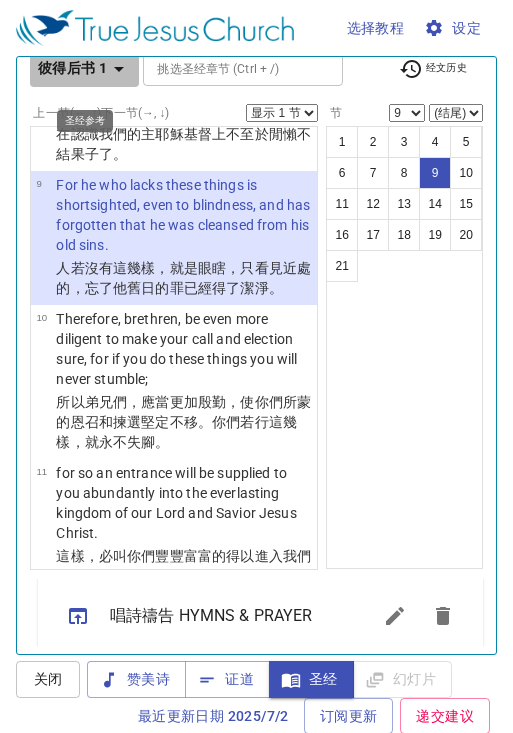 click 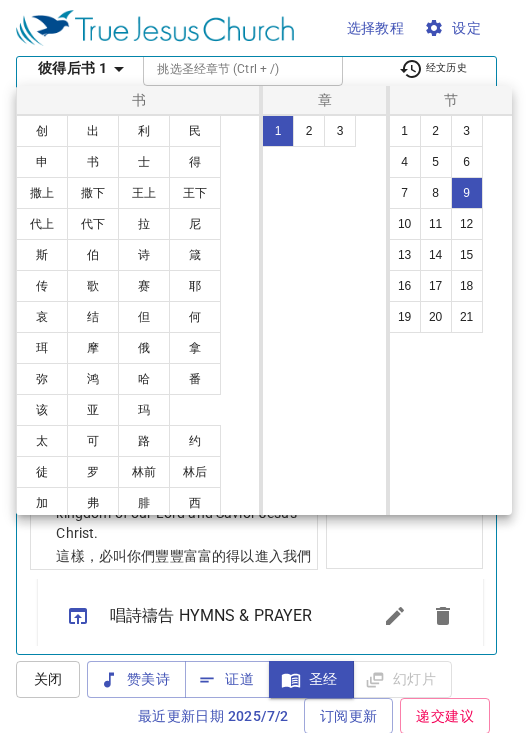 click on "2" at bounding box center [309, 131] 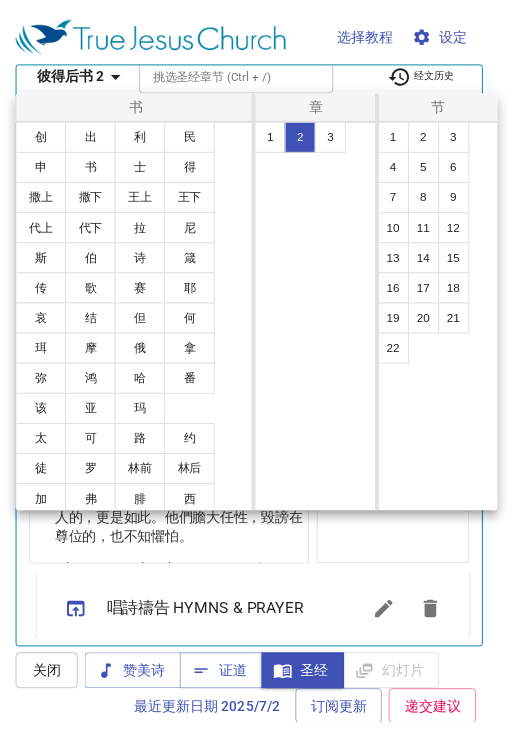 scroll, scrollTop: 0, scrollLeft: 0, axis: both 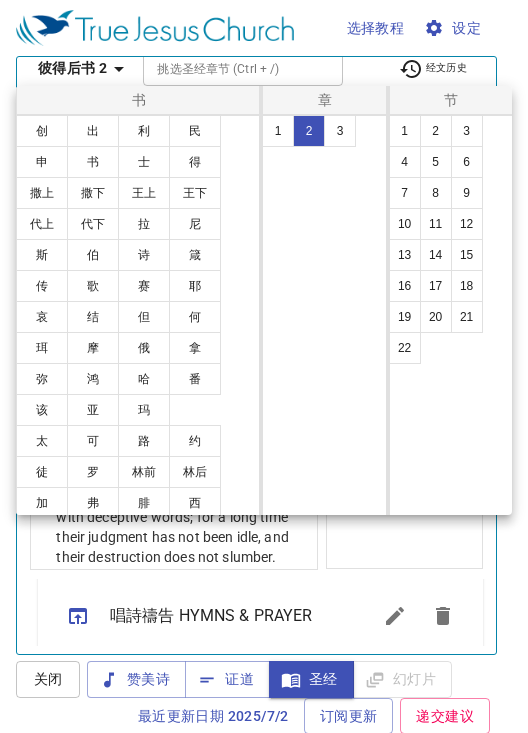 click on "9" at bounding box center [467, 193] 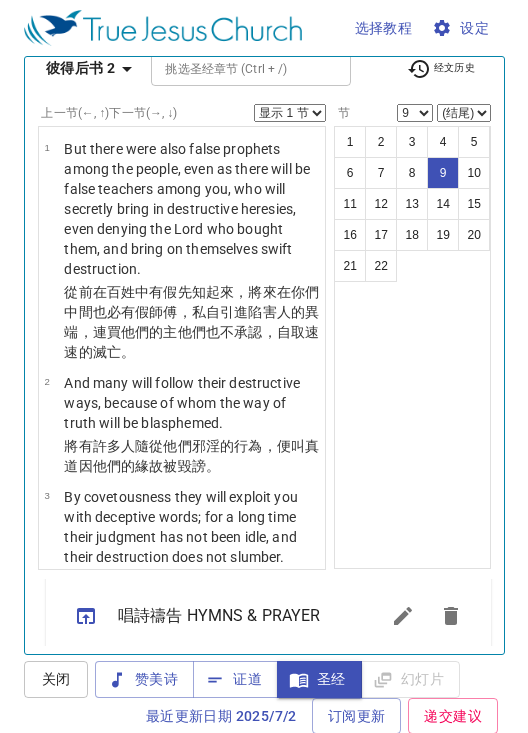 scroll, scrollTop: 1267, scrollLeft: 0, axis: vertical 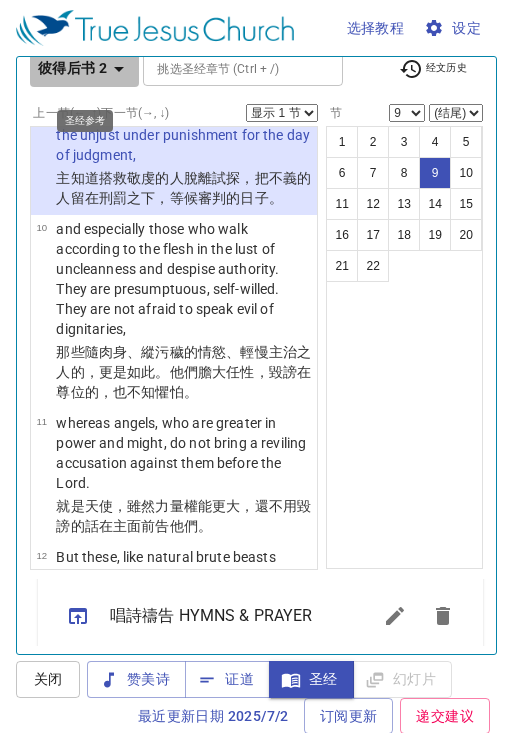 click 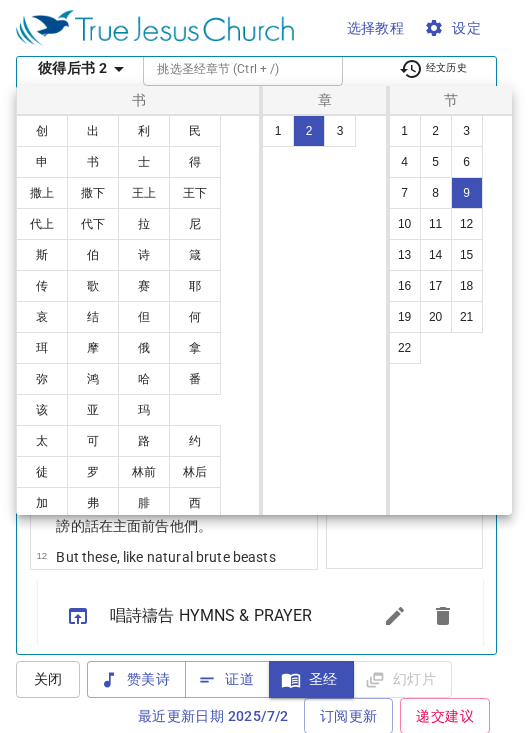 scroll, scrollTop: 128, scrollLeft: 0, axis: vertical 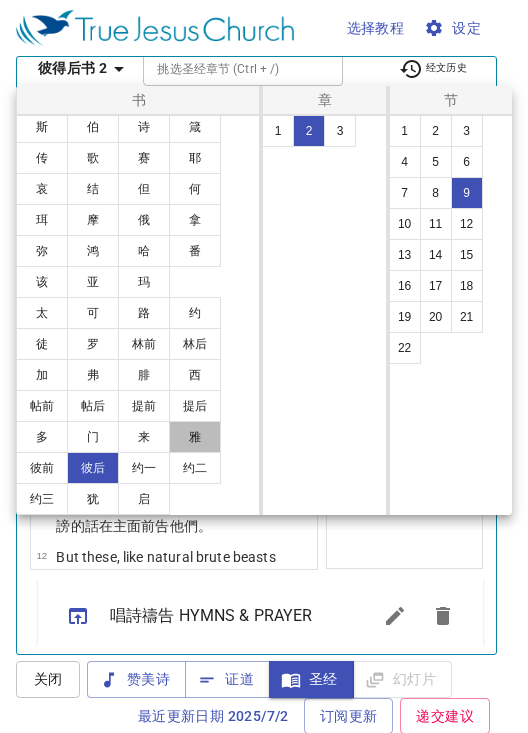 click on "雅" at bounding box center [195, 437] 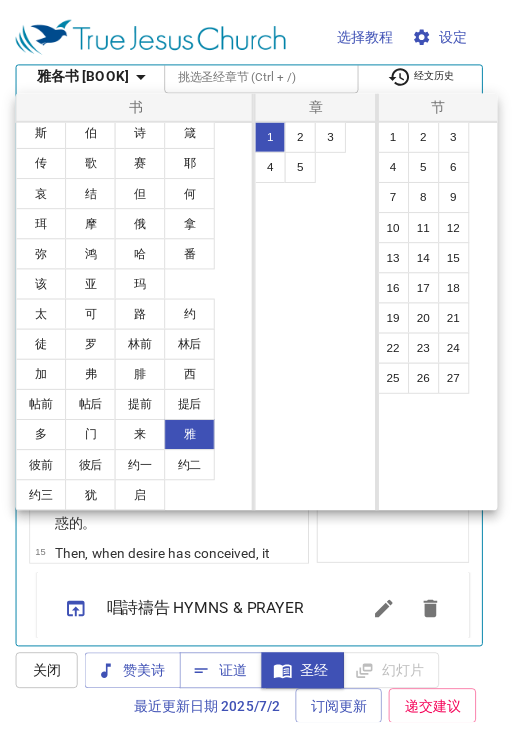 scroll, scrollTop: 0, scrollLeft: 0, axis: both 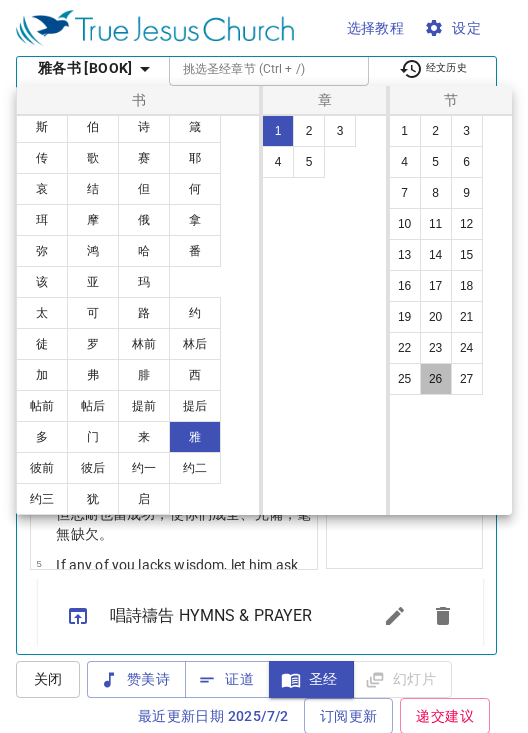 click on "26" at bounding box center [436, 379] 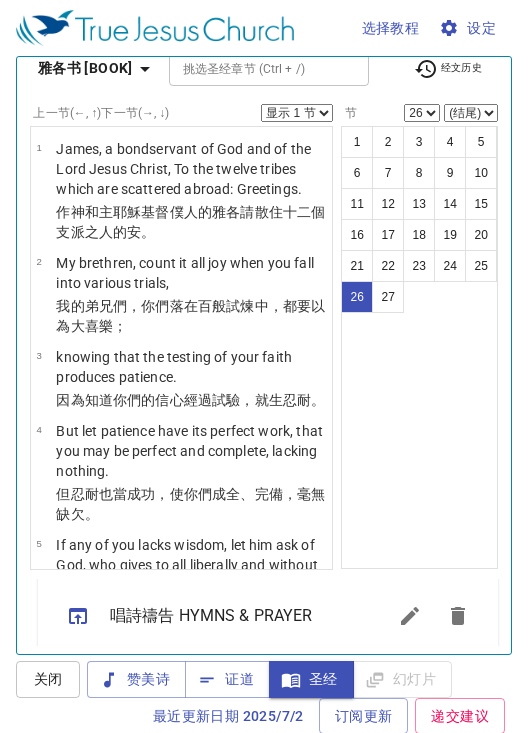 scroll, scrollTop: 3096, scrollLeft: 0, axis: vertical 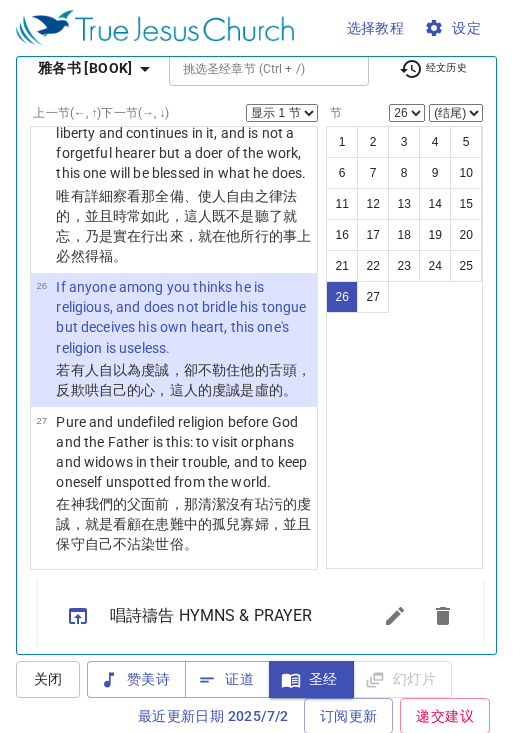 click on "显示 1 节 显示 2 节 显示 3 节 显示 4 节 显示 5 节" at bounding box center [282, 113] 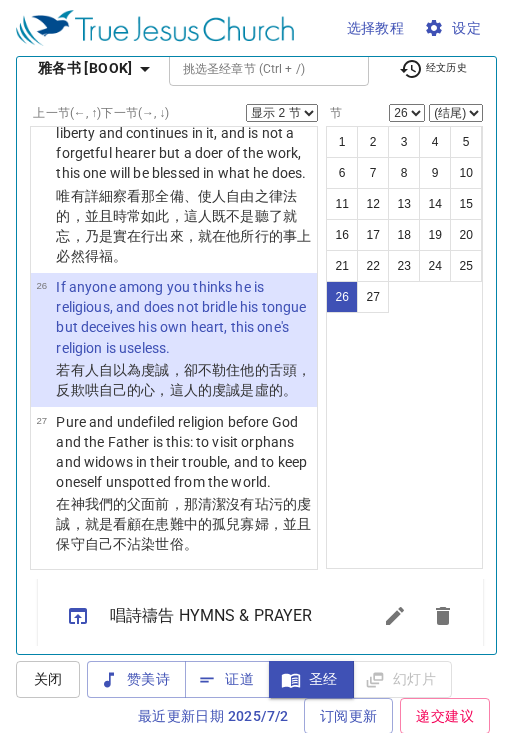 click on "显示 1 节 显示 2 节 显示 3 节 显示 4 节 显示 5 节" at bounding box center [282, 113] 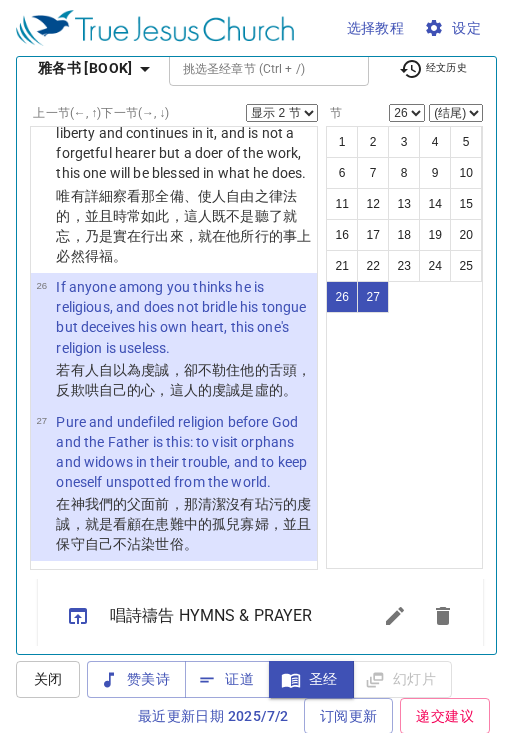 click on "显示 1 节 显示 2 节 显示 3 节 显示 4 节 显示 5 节" at bounding box center [282, 113] 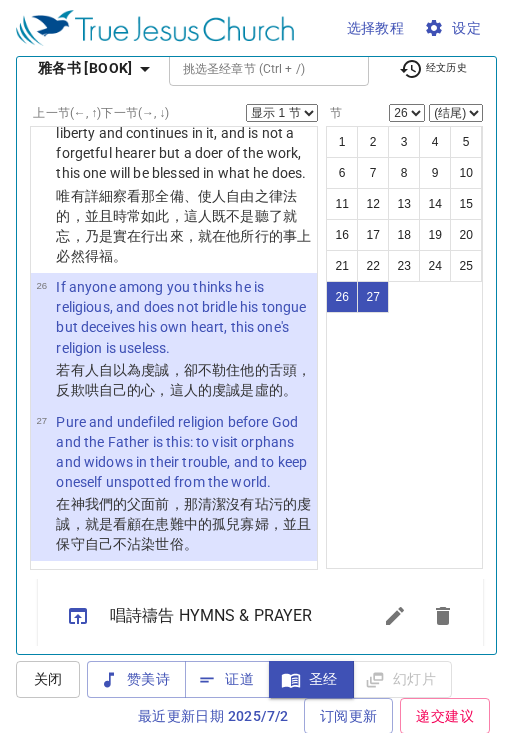 click on "显示 1 节 显示 2 节 显示 3 节 显示 4 节 显示 5 节" at bounding box center [282, 113] 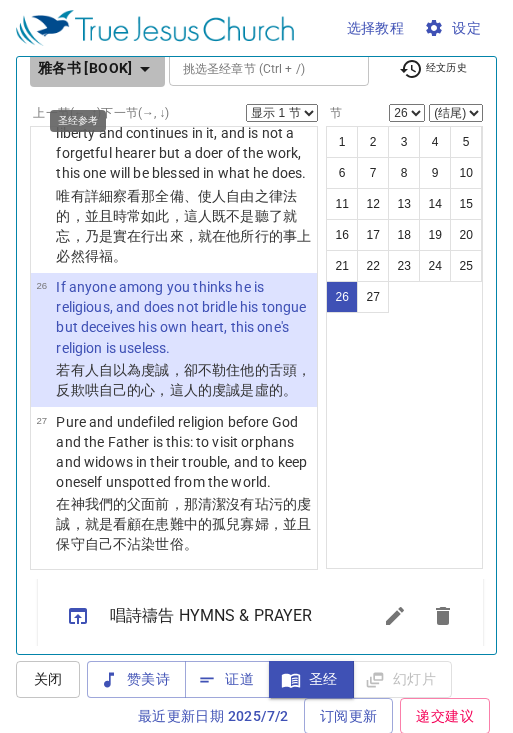 click 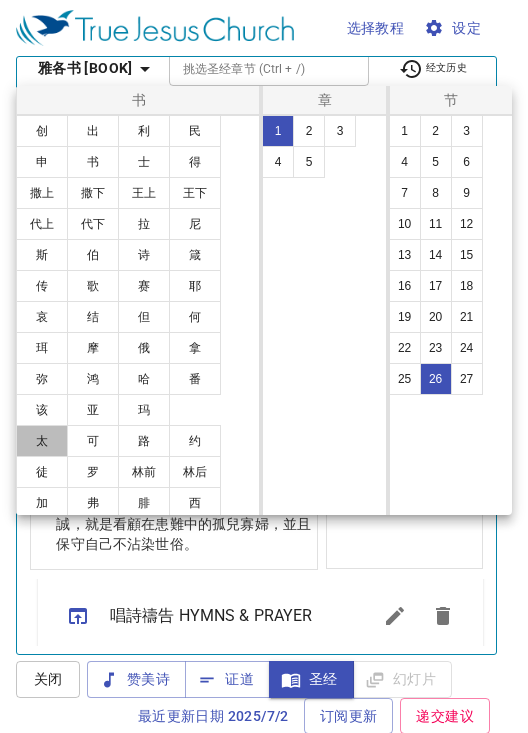 click on "太" at bounding box center (42, 441) 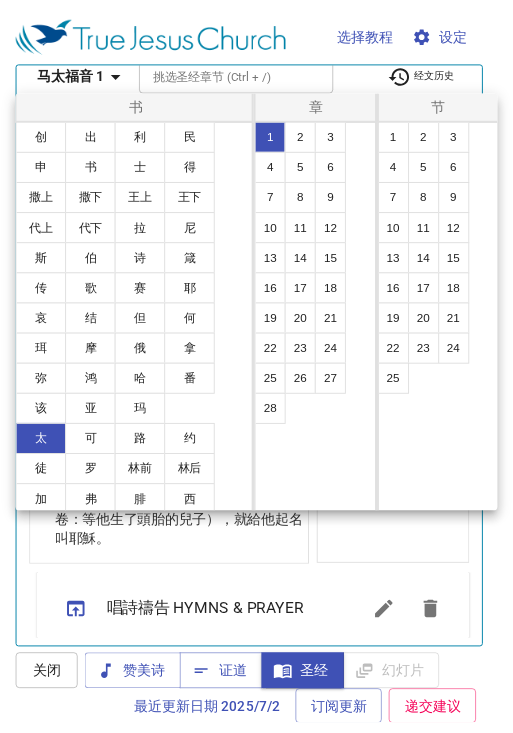 scroll, scrollTop: 0, scrollLeft: 0, axis: both 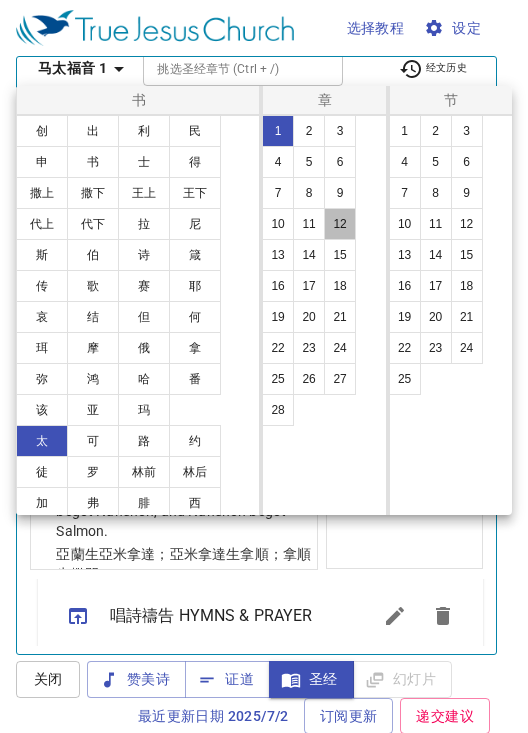 click on "12" at bounding box center [340, 224] 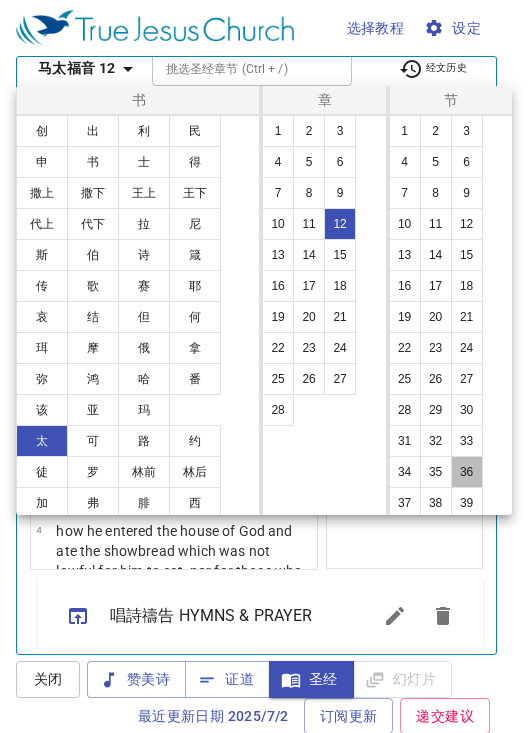 click on "36" at bounding box center (467, 472) 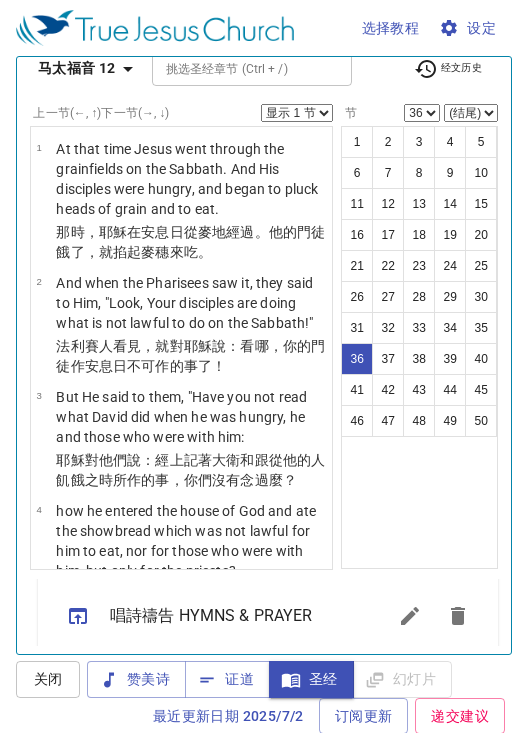 scroll, scrollTop: 4847, scrollLeft: 0, axis: vertical 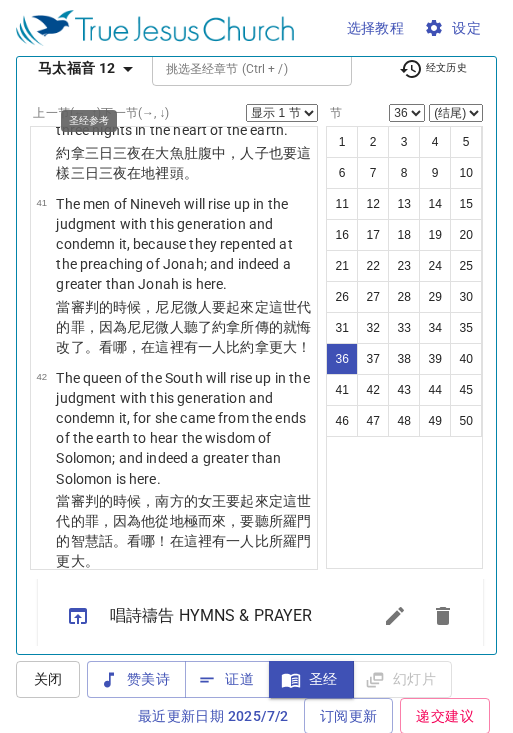 click 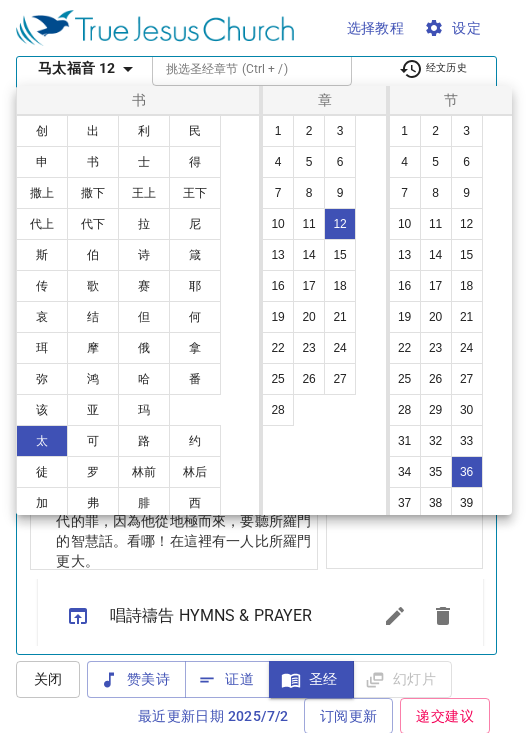 click on "弗" at bounding box center [93, 503] 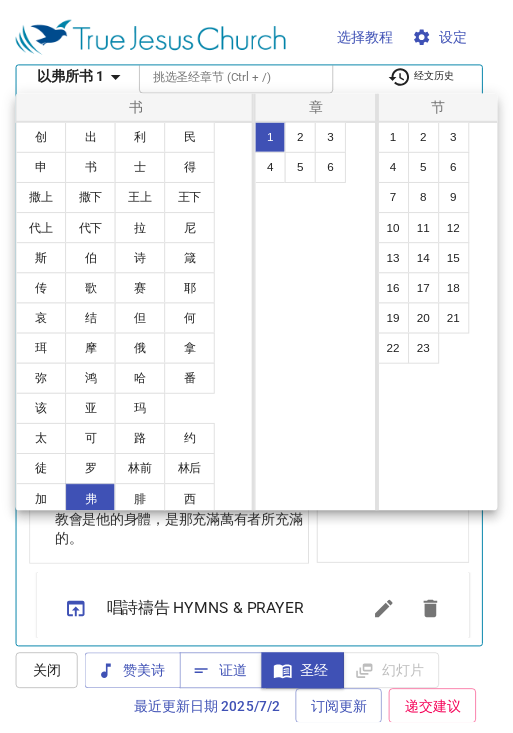 scroll, scrollTop: 0, scrollLeft: 0, axis: both 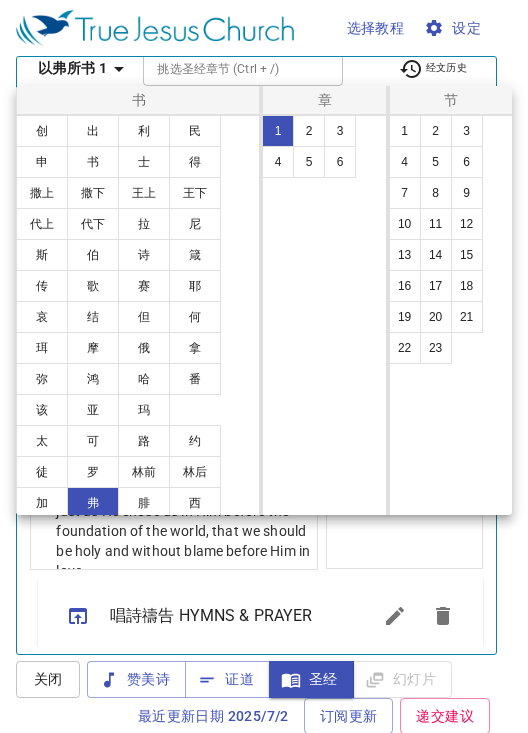 click on "4" at bounding box center (278, 162) 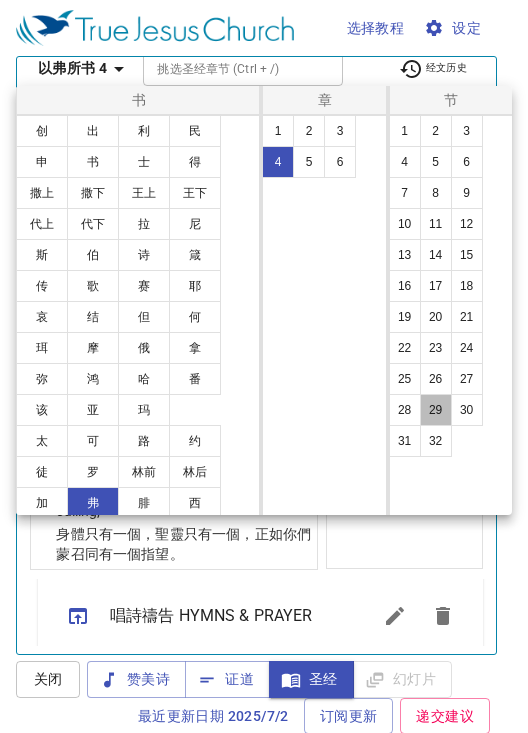 click on "29" at bounding box center [436, 410] 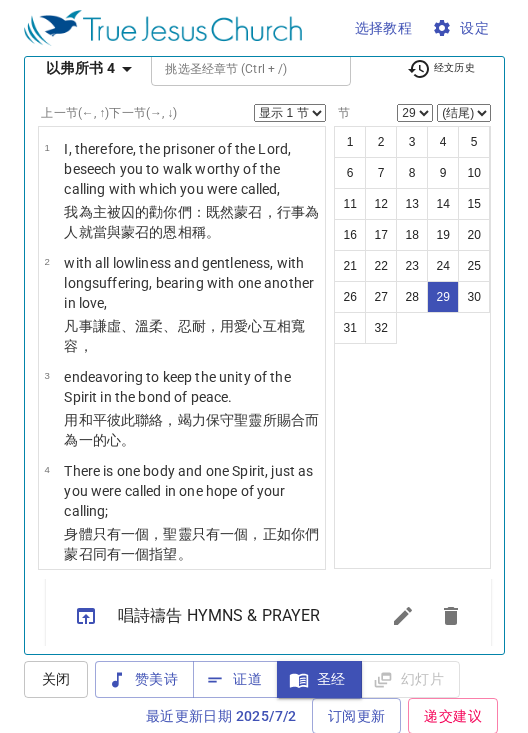 scroll, scrollTop: 3478, scrollLeft: 0, axis: vertical 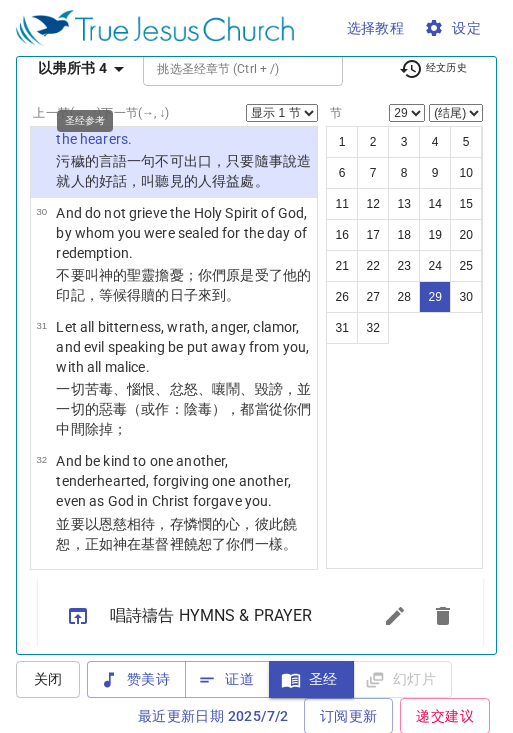 click on "以弗所书 4" at bounding box center [84, 68] 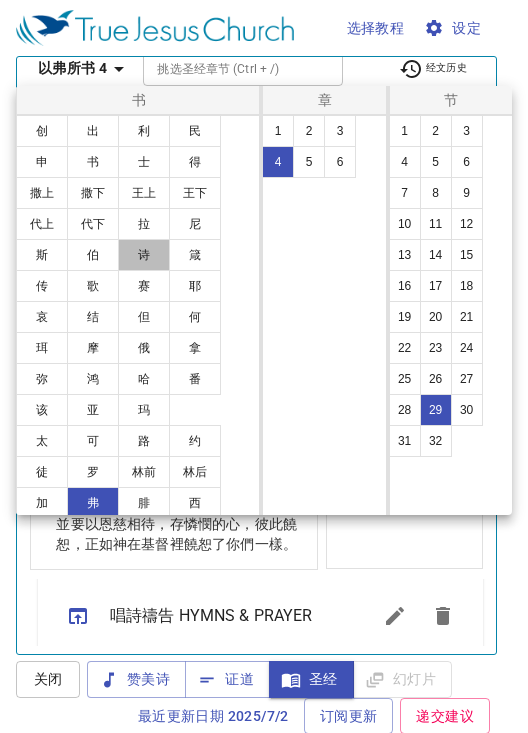 click on "诗" at bounding box center [144, 255] 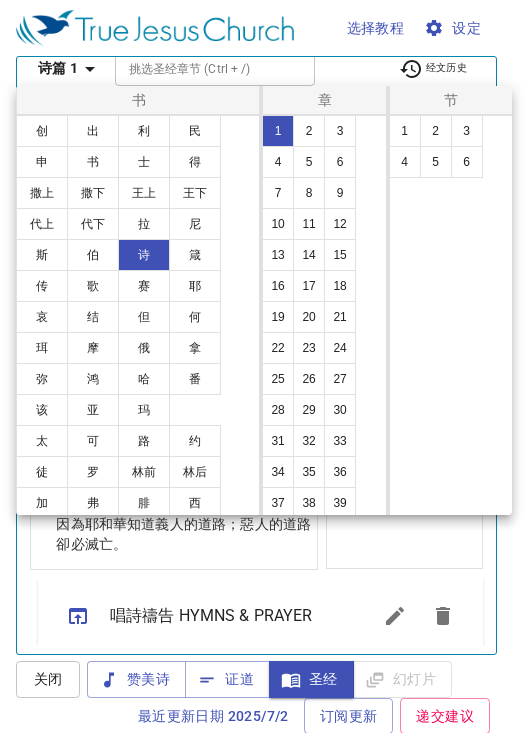 scroll, scrollTop: 0, scrollLeft: 0, axis: both 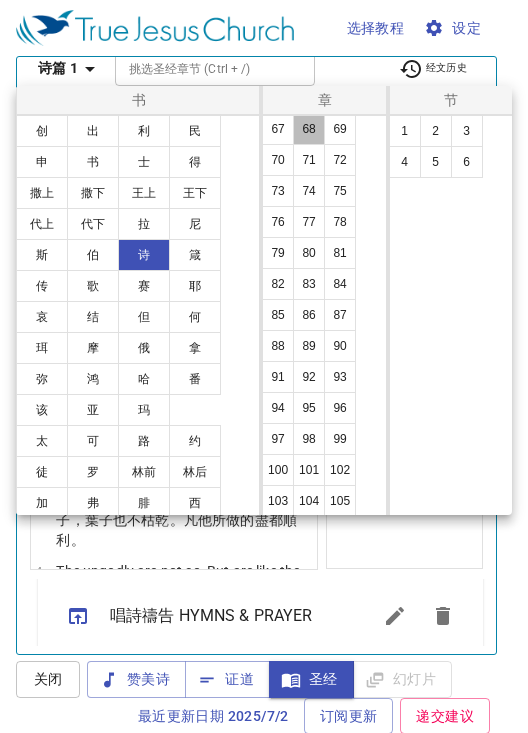 click on "68" at bounding box center [309, 129] 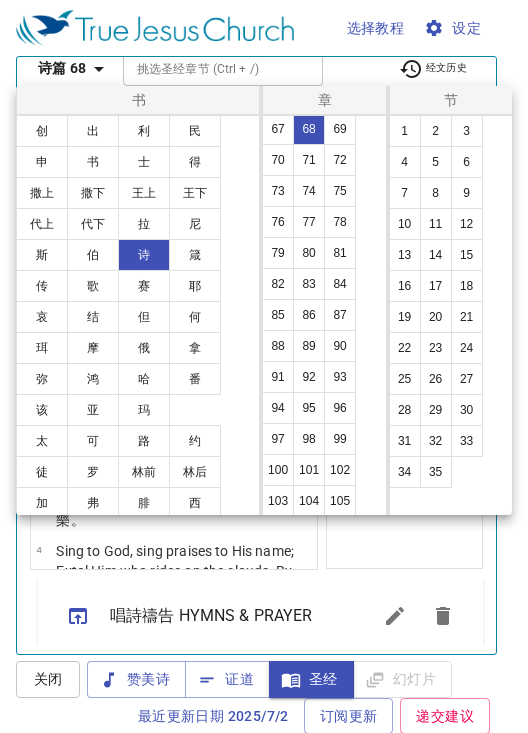 click on "5" at bounding box center (436, 162) 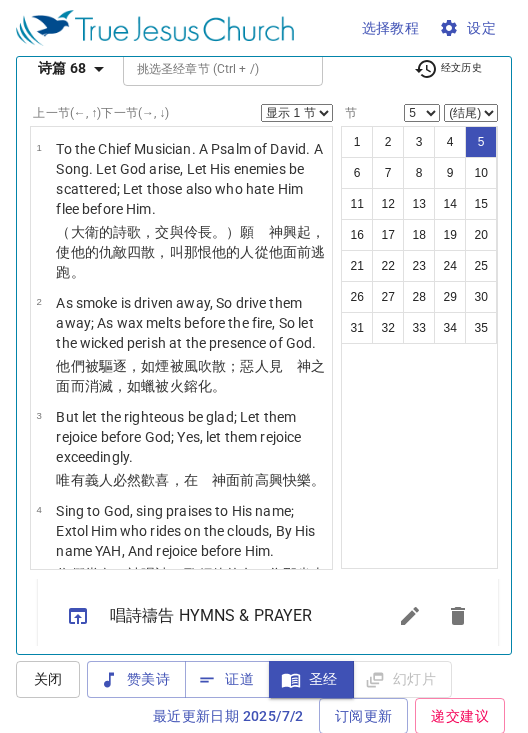 scroll, scrollTop: 440, scrollLeft: 0, axis: vertical 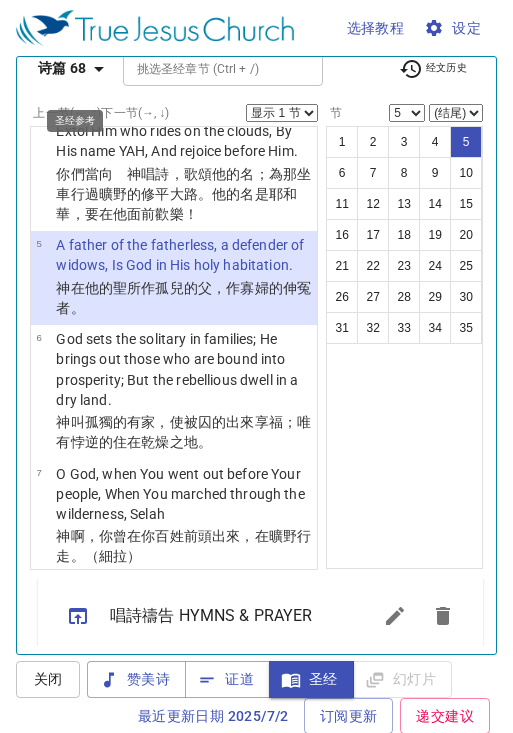 click 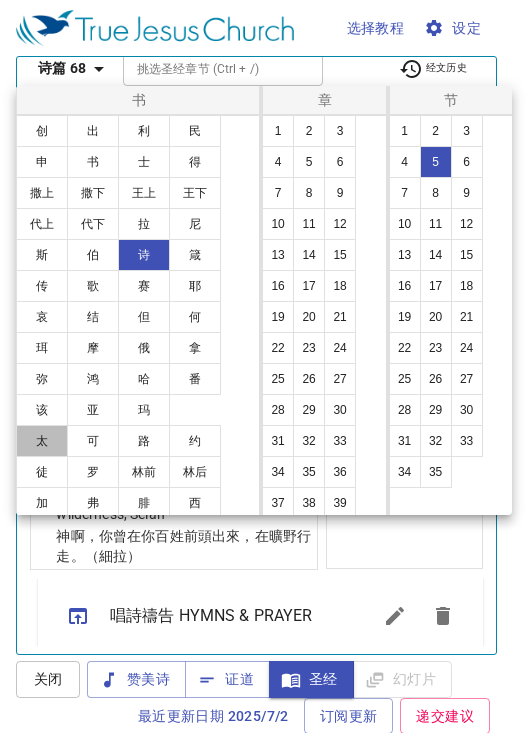 click on "太" at bounding box center (42, 441) 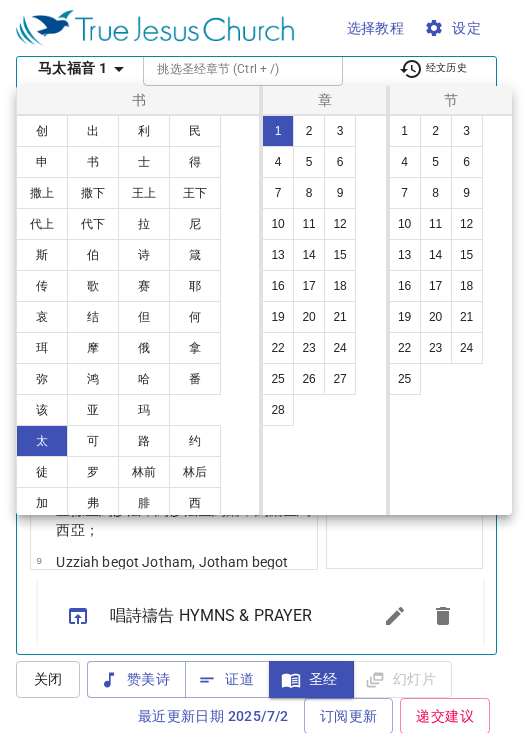 scroll, scrollTop: 0, scrollLeft: 0, axis: both 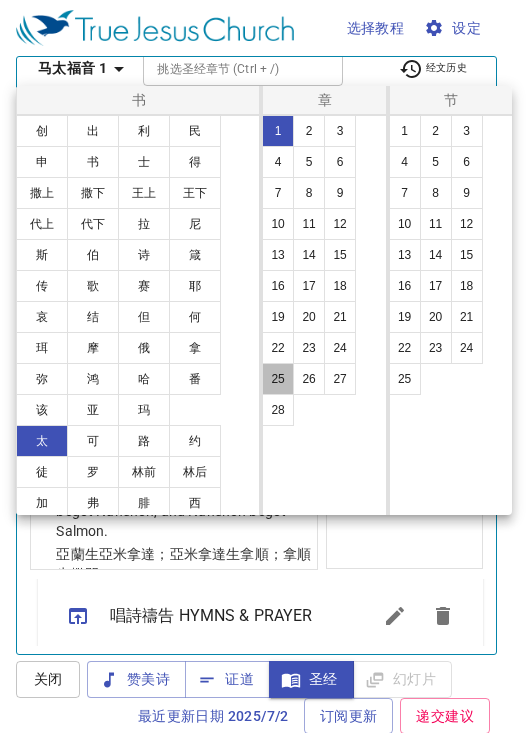 click on "25" at bounding box center (278, 379) 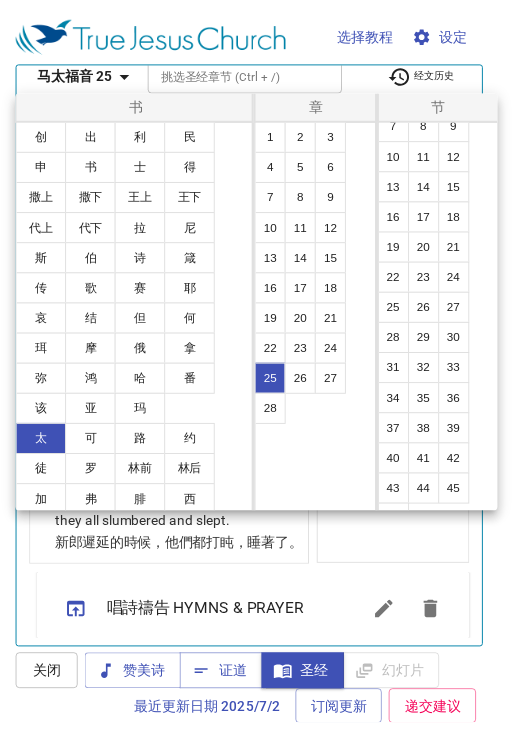 scroll, scrollTop: 97, scrollLeft: 0, axis: vertical 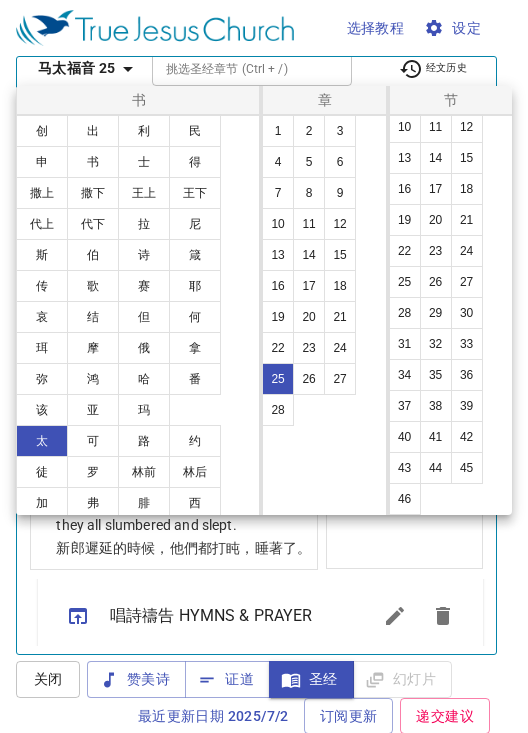 click on "40" at bounding box center [405, 437] 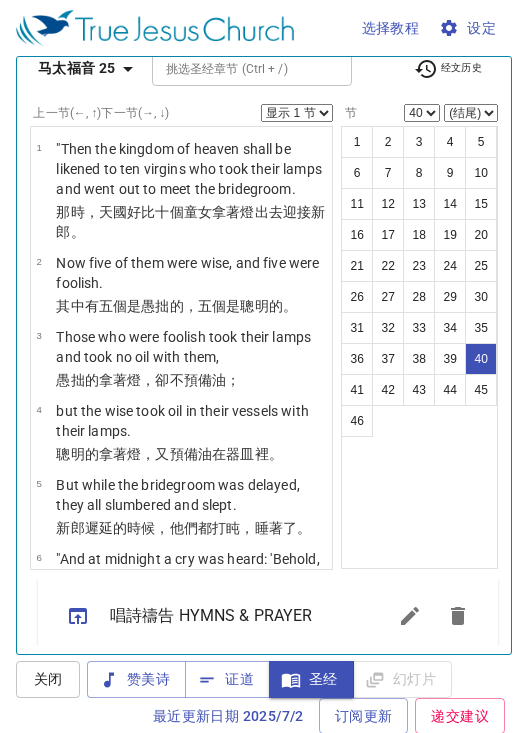scroll, scrollTop: 5123, scrollLeft: 0, axis: vertical 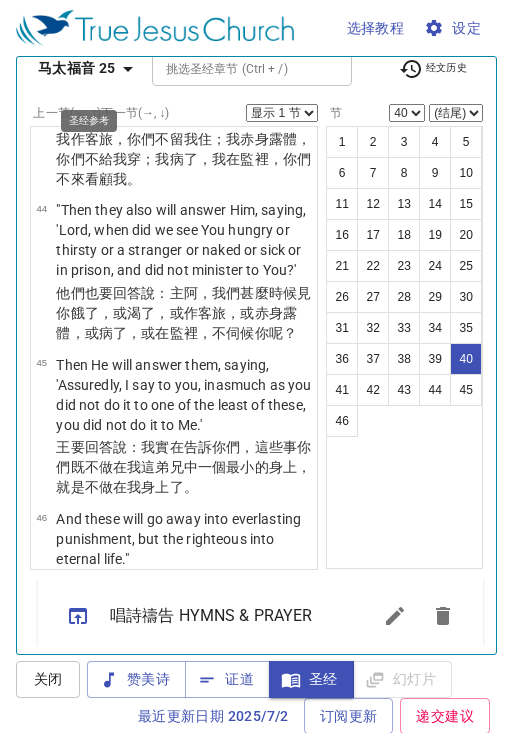 click 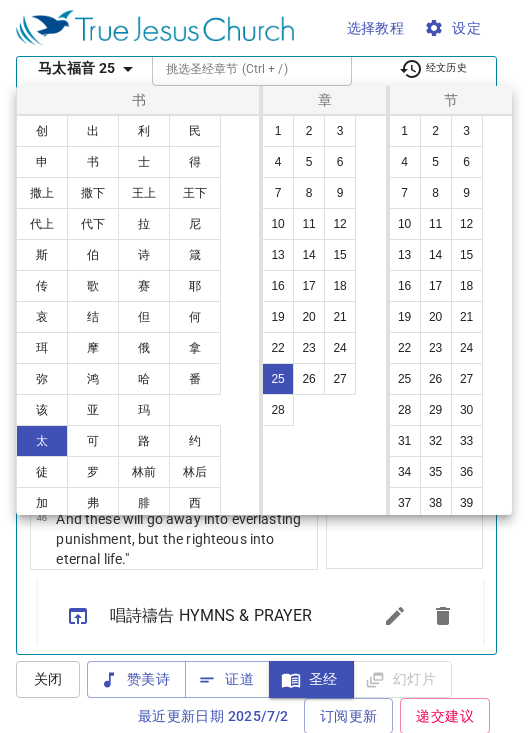 scroll, scrollTop: 128, scrollLeft: 0, axis: vertical 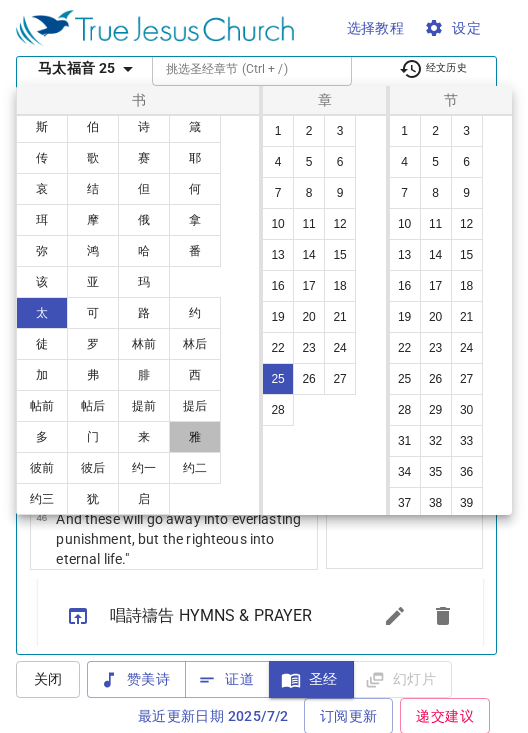 click on "雅" at bounding box center (195, 437) 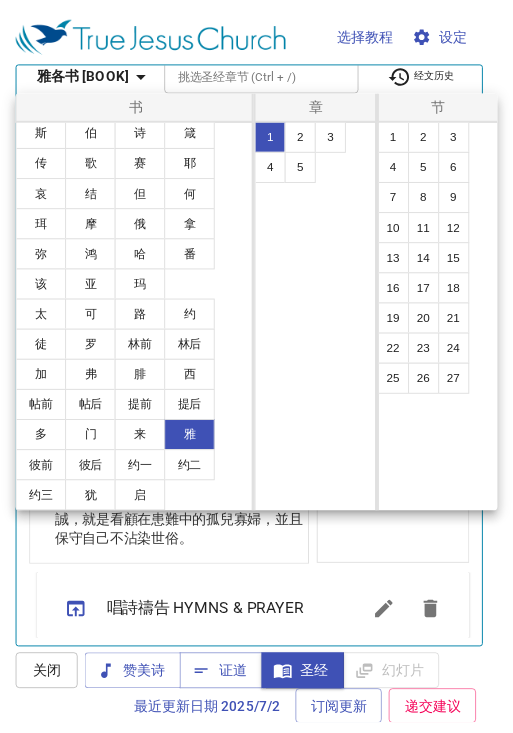 scroll, scrollTop: 0, scrollLeft: 0, axis: both 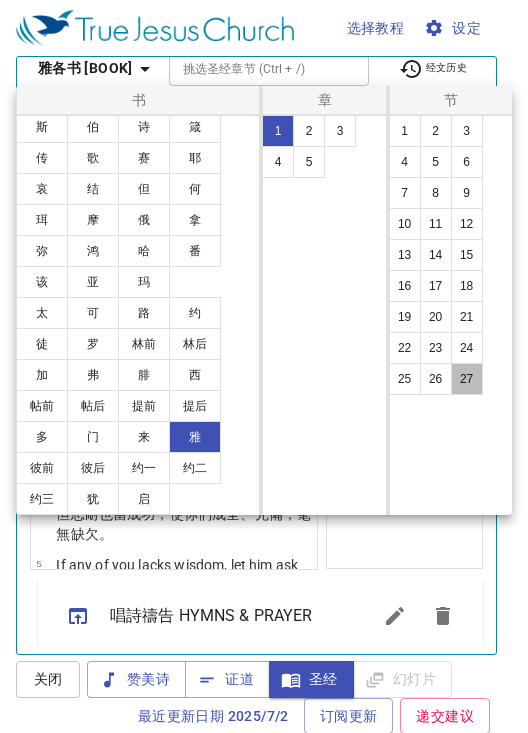 click on "27" at bounding box center (467, 379) 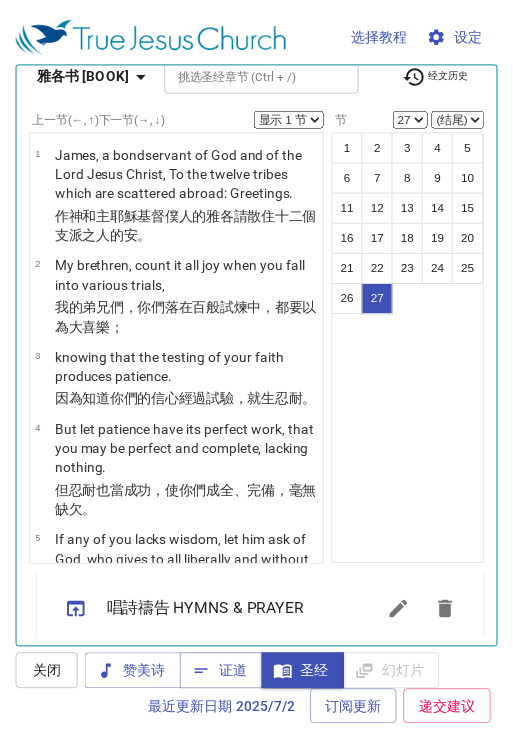 scroll, scrollTop: 3154, scrollLeft: 0, axis: vertical 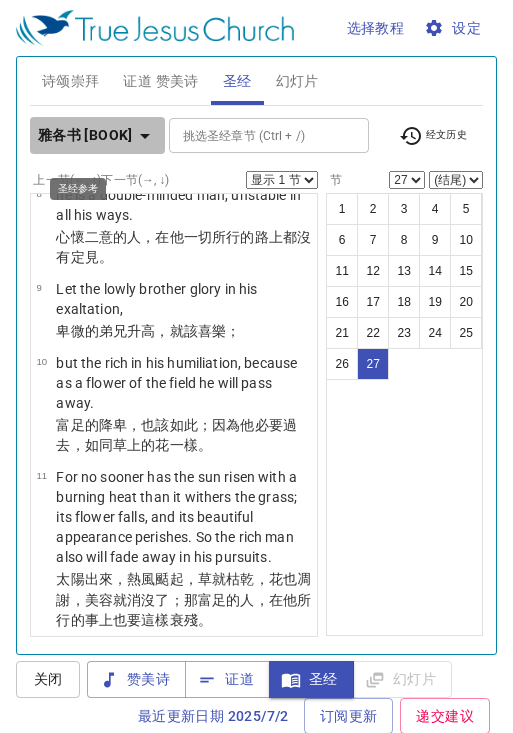 click 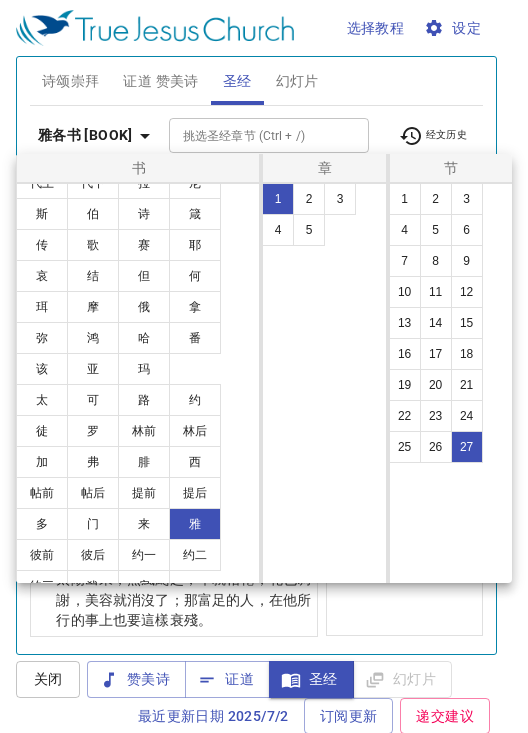 scroll, scrollTop: 128, scrollLeft: 0, axis: vertical 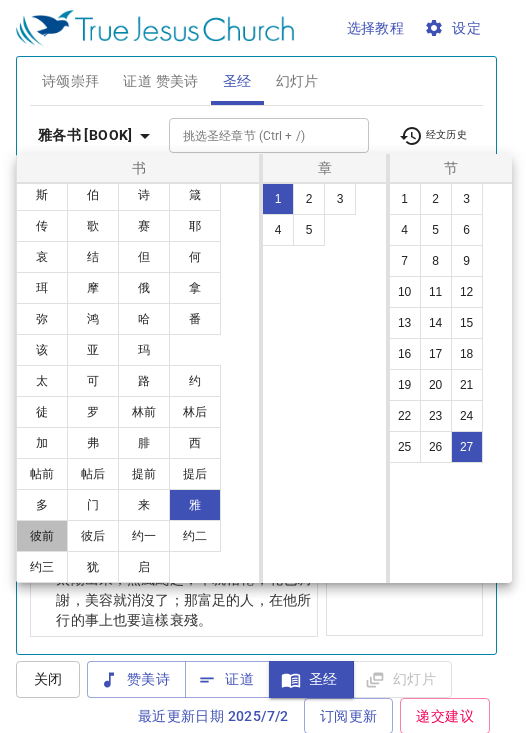 click on "彼前" at bounding box center [42, 536] 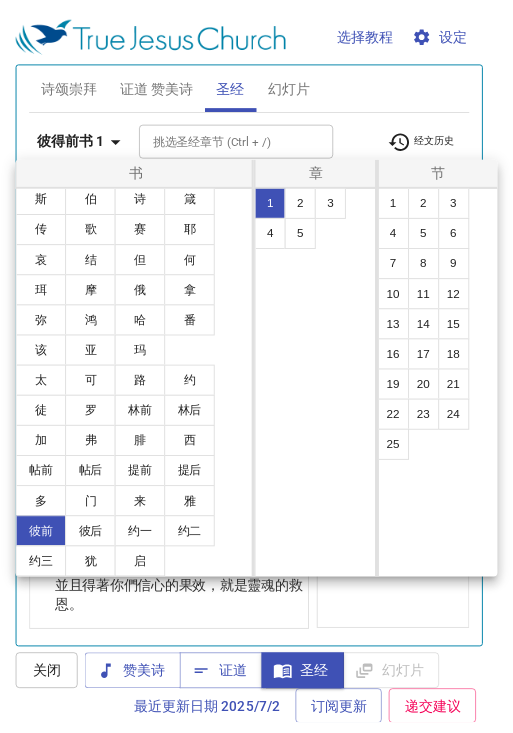 scroll, scrollTop: 0, scrollLeft: 0, axis: both 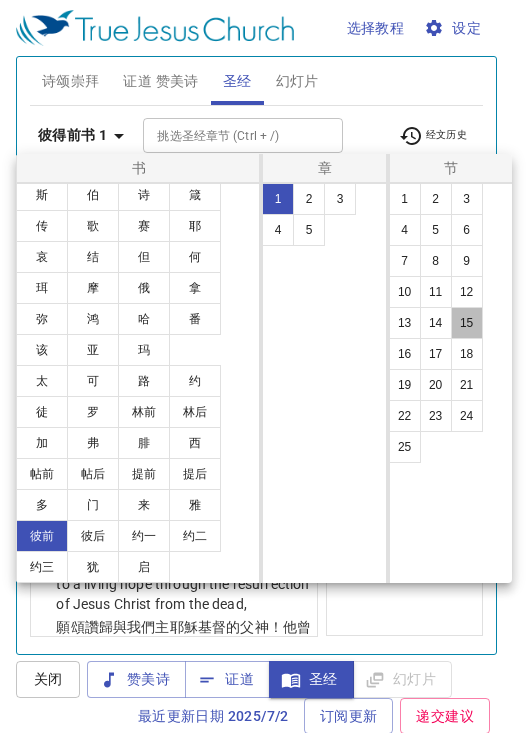 click on "15" at bounding box center [467, 323] 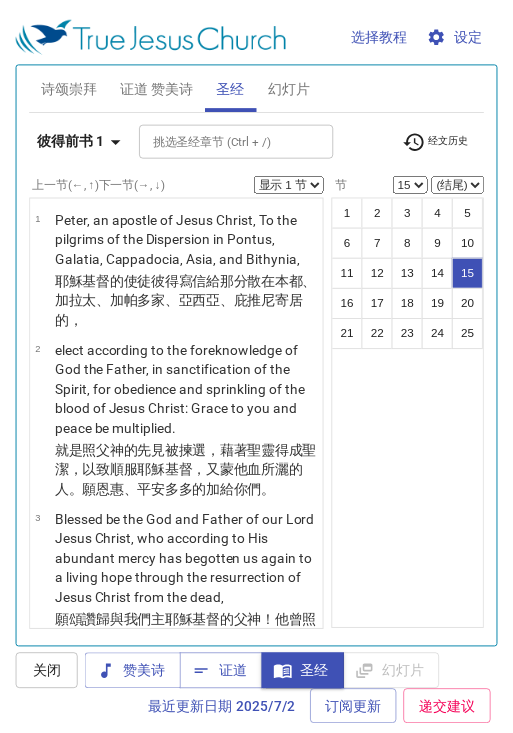 scroll, scrollTop: 2231, scrollLeft: 0, axis: vertical 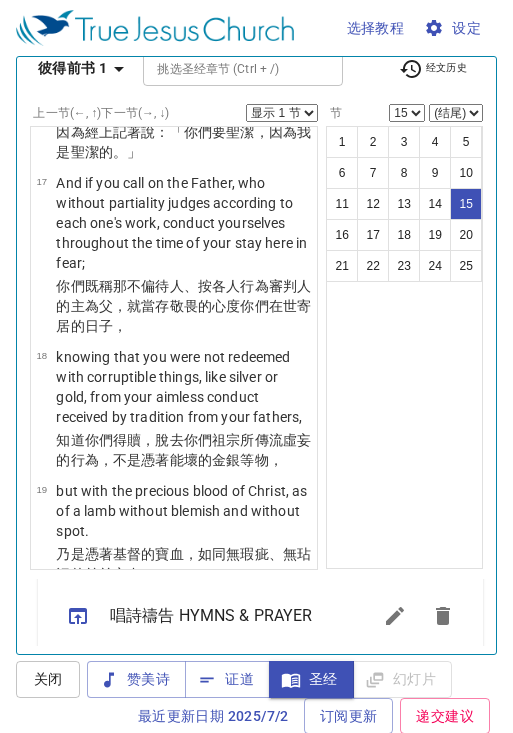 click on "显示 1 节 显示 2 节 显示 3 节 显示 4 节 显示 5 节" at bounding box center [282, 113] 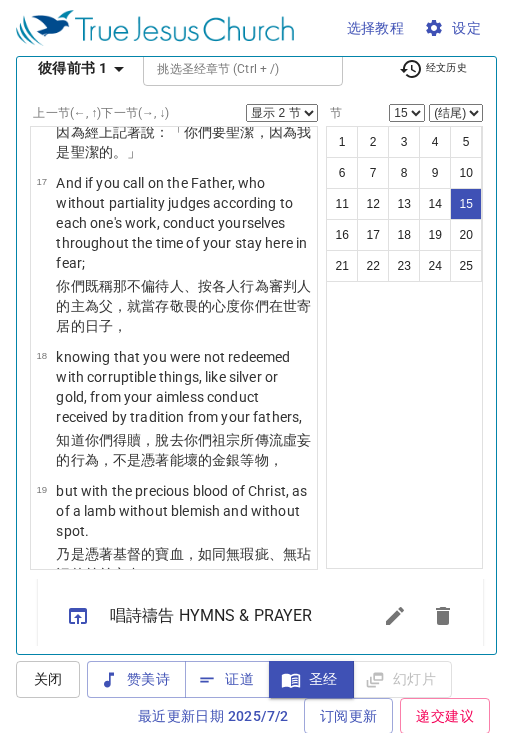 click on "显示 1 节 显示 2 节 显示 3 节 显示 4 节 显示 5 节" at bounding box center (282, 113) 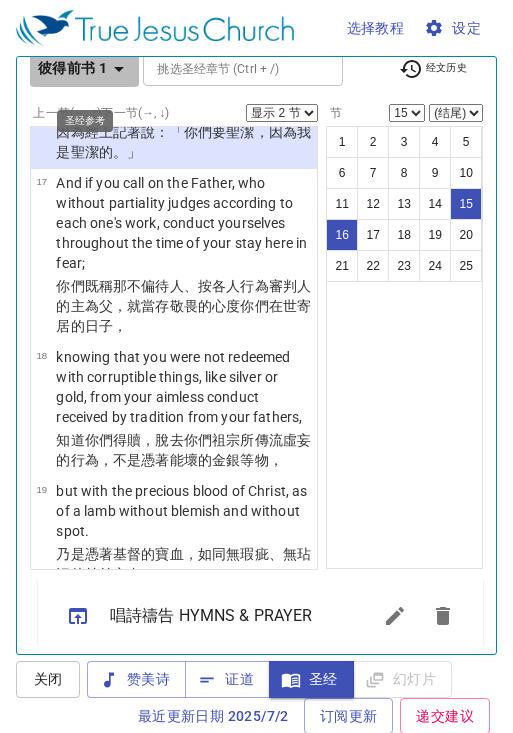 click 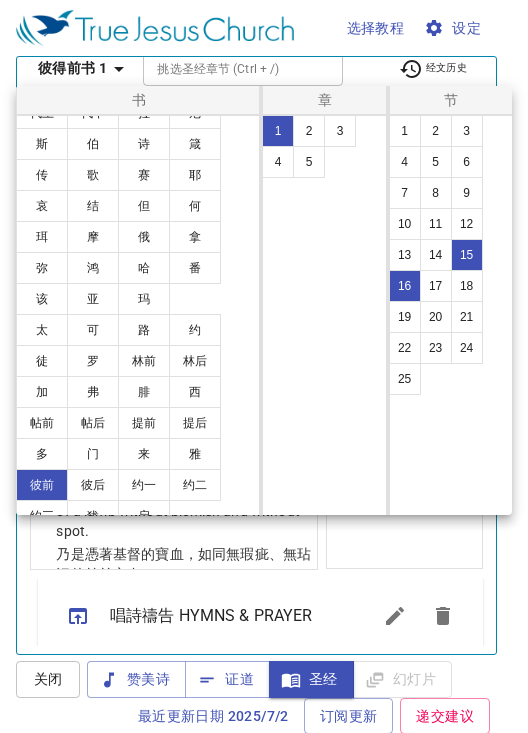 scroll, scrollTop: 128, scrollLeft: 0, axis: vertical 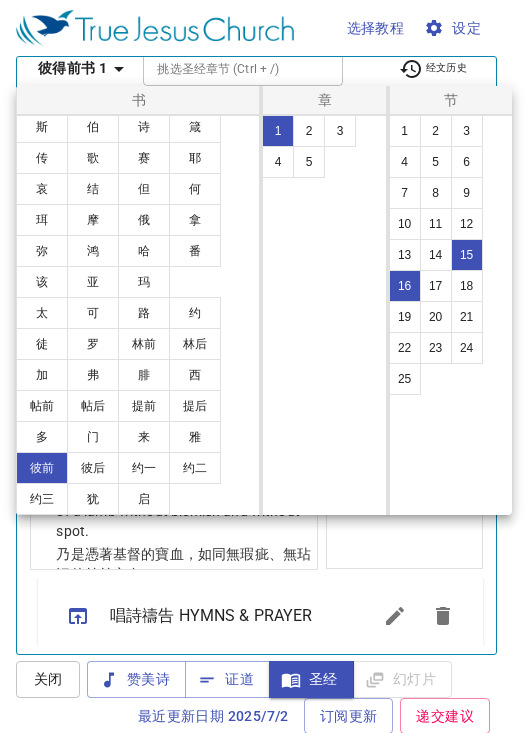 click on "来" at bounding box center [144, 437] 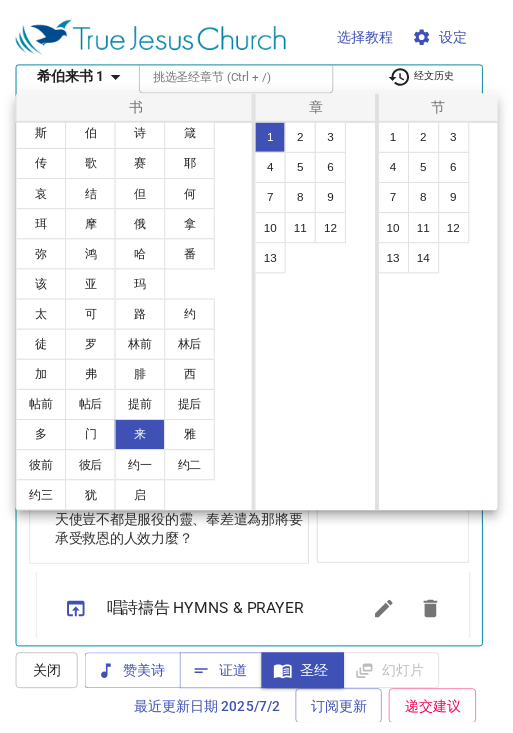 scroll, scrollTop: 0, scrollLeft: 0, axis: both 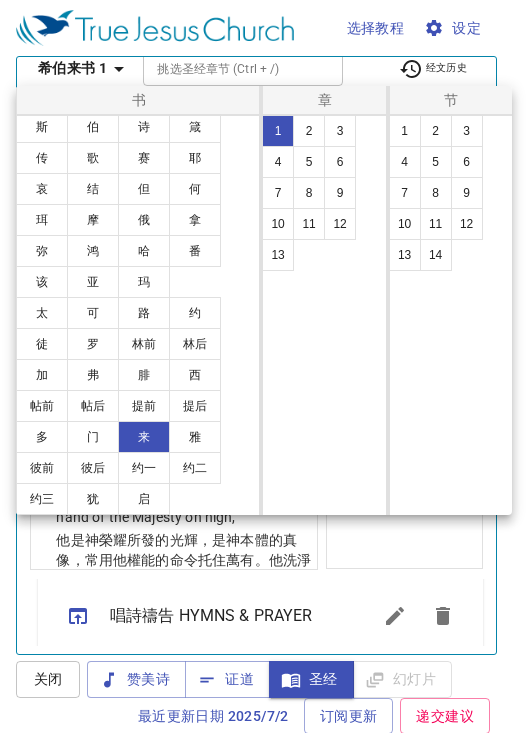 click on "12" at bounding box center [340, 224] 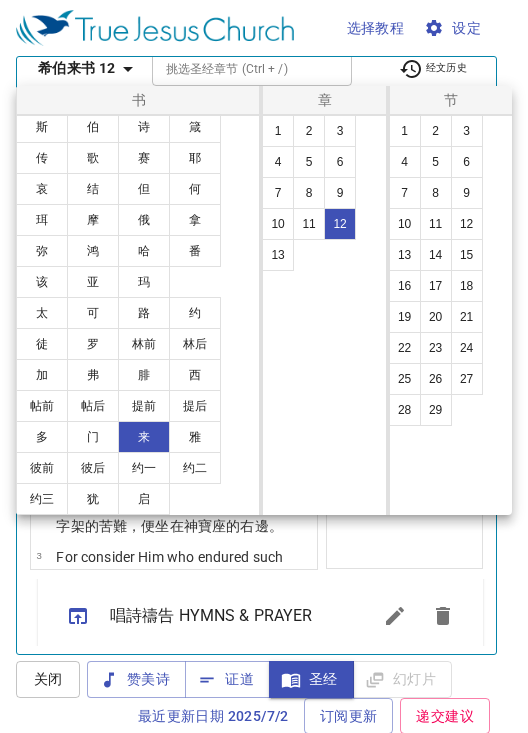click on "14" at bounding box center [436, 255] 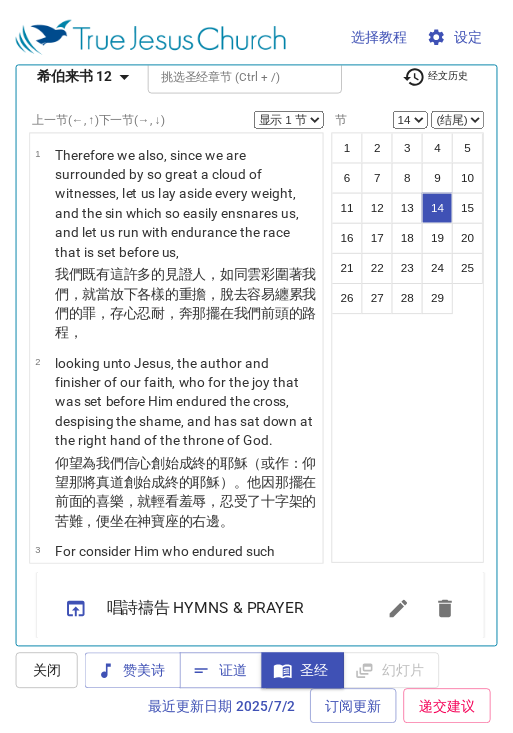scroll, scrollTop: 1907, scrollLeft: 0, axis: vertical 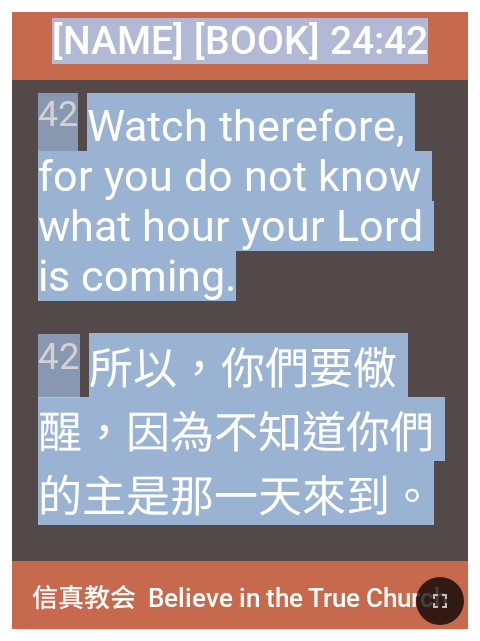 drag, startPoint x: 29, startPoint y: 47, endPoint x: 397, endPoint y: 527, distance: 604.83386 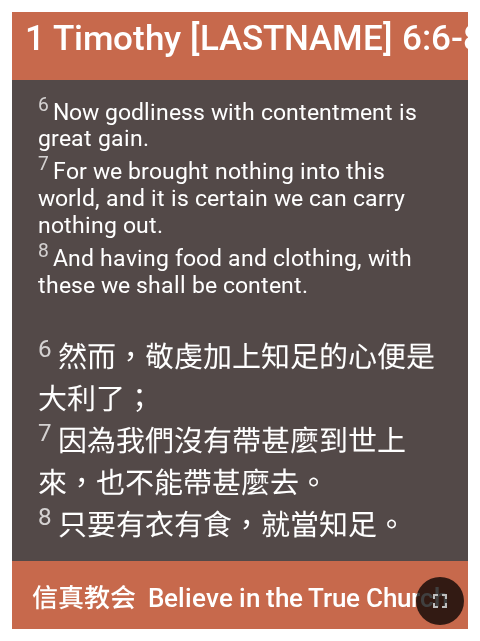 click on "6 然而 ，敬虔 加上 知足的心 便是 大 利 了； 7 因為 我們沒有 帶 甚麼到 世上 來，也不 能 帶甚麼 去 。 8 只要 有 衣 有食 ，就當知足 。" at bounding box center (240, 438) 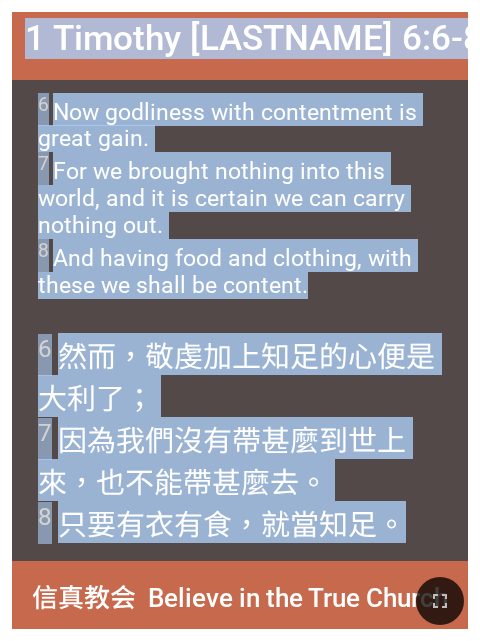 drag, startPoint x: 30, startPoint y: 39, endPoint x: 416, endPoint y: 550, distance: 640.4038 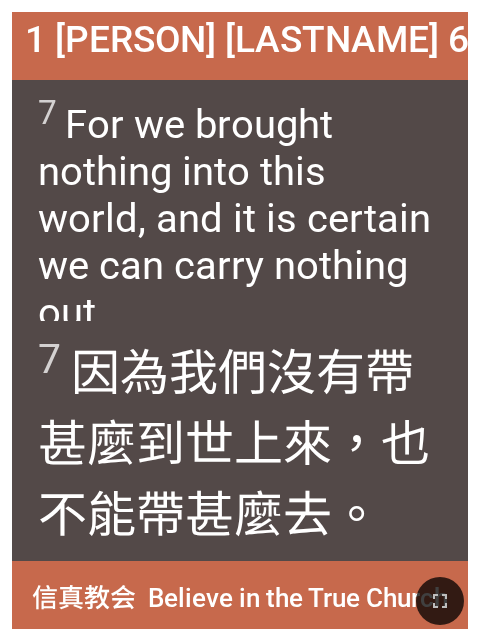 click on "。" at bounding box center [356, 515] 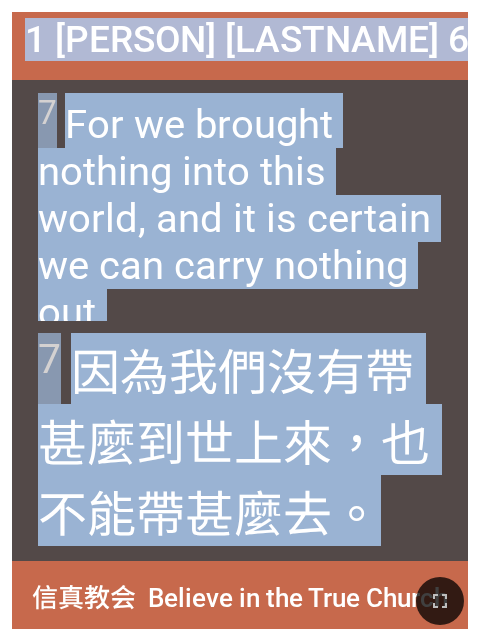 drag, startPoint x: 38, startPoint y: 43, endPoint x: 366, endPoint y: 548, distance: 602.1702 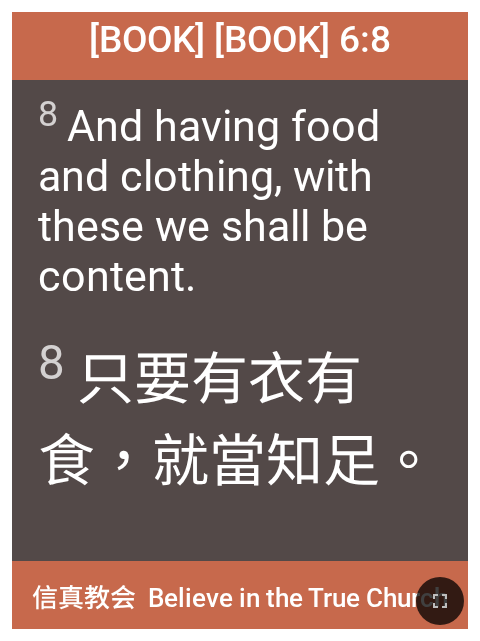 click on "8 只要 有 衣 有食 ，就當知足 。" at bounding box center (240, 415) 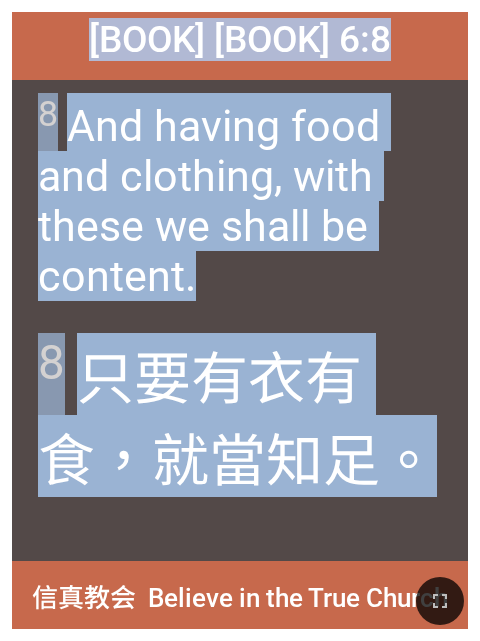 drag, startPoint x: 36, startPoint y: 43, endPoint x: 427, endPoint y: 521, distance: 617.54755 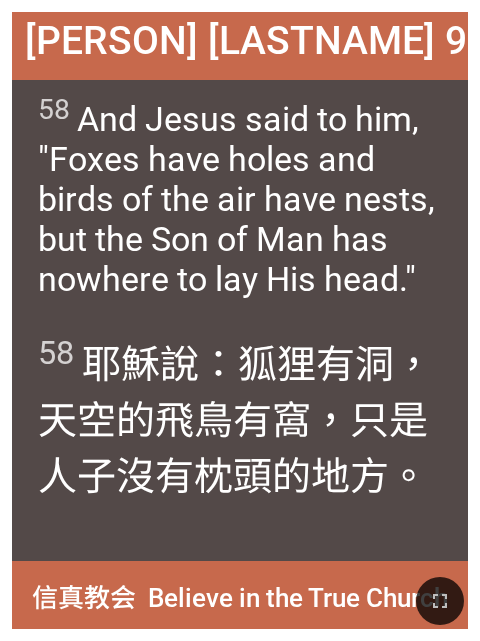 click on "58 耶穌 說 ：狐狸 有 洞 ，天空的 飛鳥 有窩 ，只是 人 子 沒 有 枕 頭 的地方 。" at bounding box center (240, 441) 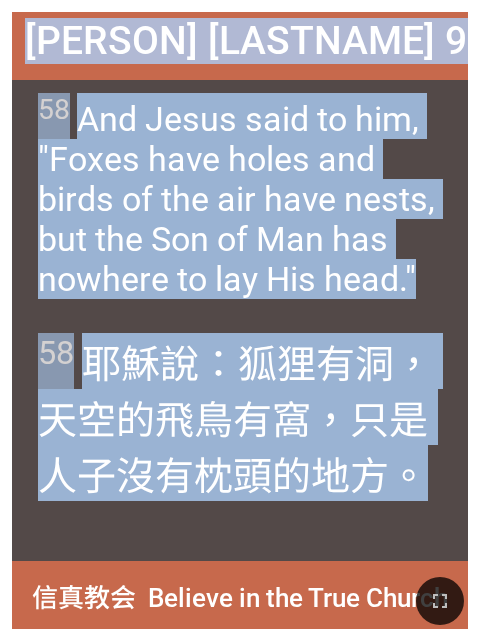 drag, startPoint x: 53, startPoint y: 27, endPoint x: 411, endPoint y: 537, distance: 623.10834 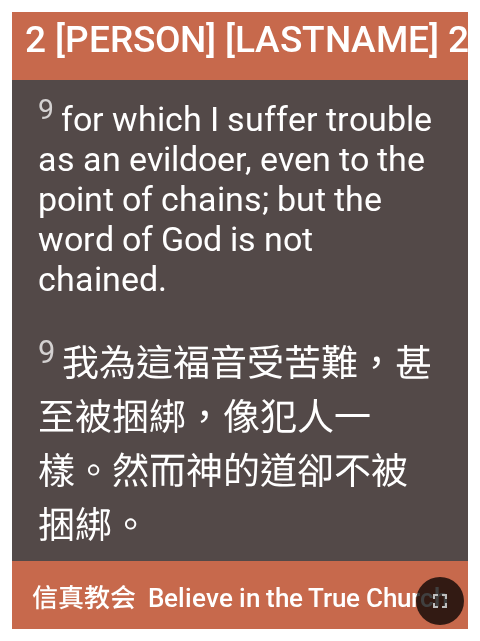 click on "9 我為 這 福音受苦難 ，甚至被 捆綁 ，像犯人 一樣 。然而 神 的道 卻不被 捆綁 。" at bounding box center (240, 441) 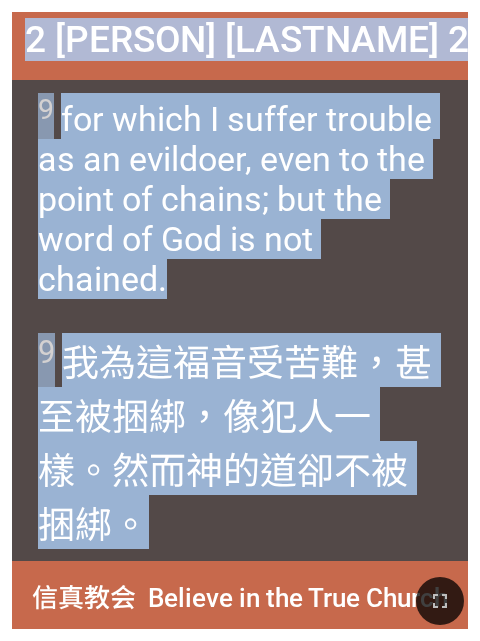 drag, startPoint x: 38, startPoint y: 40, endPoint x: 435, endPoint y: 530, distance: 630.6417 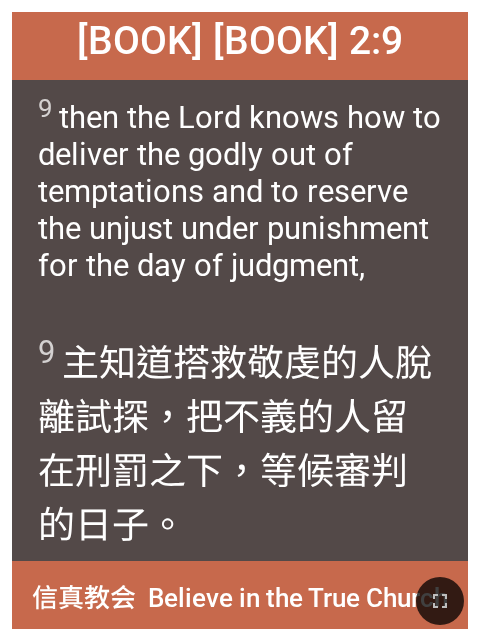 click on "9 主 知道 搭救 敬虔的人 脫離 試探 ，把不義的人 留 在刑罰 之下 ，等候審判 的日子 。" at bounding box center (240, 441) 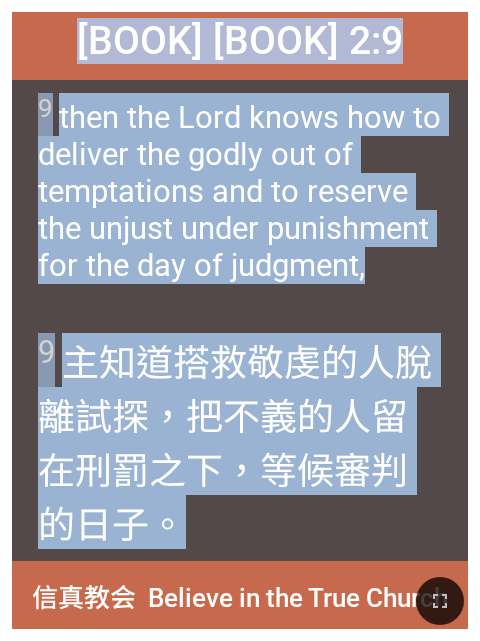 drag, startPoint x: 67, startPoint y: 35, endPoint x: 374, endPoint y: 526, distance: 579.07684 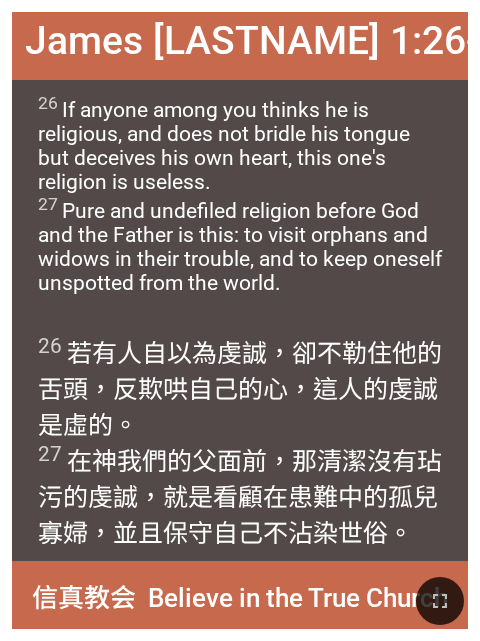 click on "26 若有人 自以為 虔誠 ，卻不 勒住 他的 舌頭 ，反 欺哄 自己的 心 ，這人 的虔誠 是虛的 。 27 在神 我們的父 面前 ，那清潔 沒有玷污的 虔誠 ，就是 看顧 在患難 中 的孤兒 寡婦 ，並且保守 自己 不沾染 世俗 。" at bounding box center (240, 441) 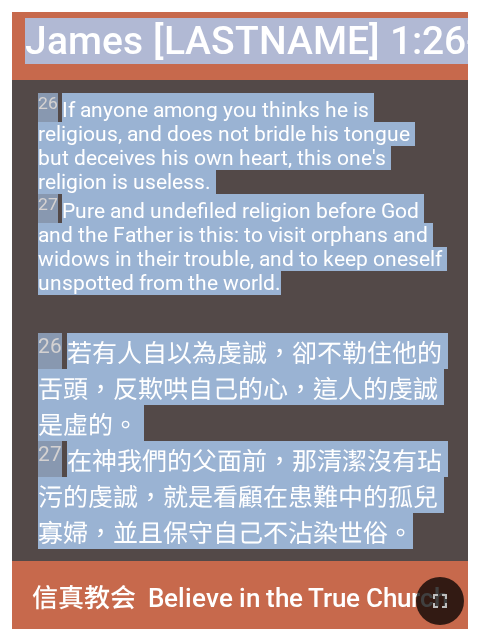 drag, startPoint x: 56, startPoint y: 40, endPoint x: 444, endPoint y: 558, distance: 647.20013 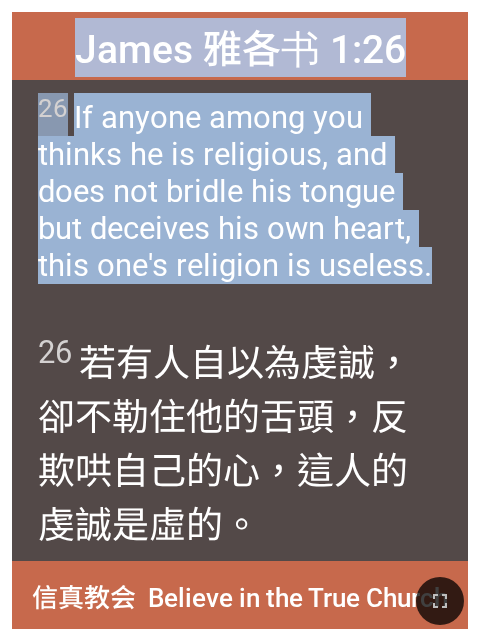 click on "26 If anyone among you thinks he is religious, and does not bridle his tongue but deceives his own heart, this one's religion is useless." at bounding box center [240, 200] 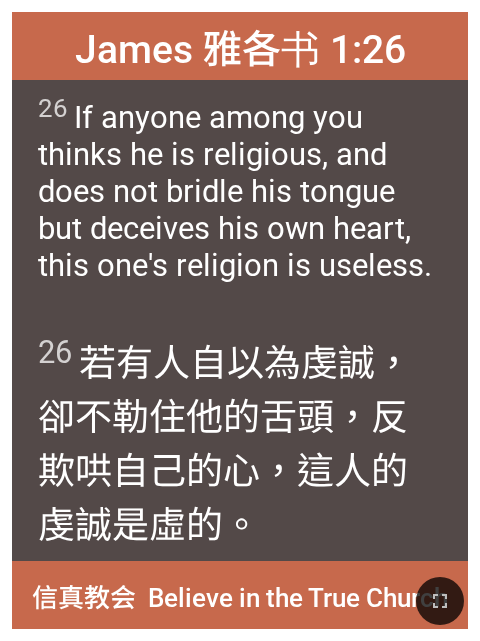 click on "26 若有人 自以為 虔誠 ，卻不 勒住 他的 舌頭 ，反 欺哄 自己的 心 ，這人 的虔誠 是虛的 。" at bounding box center [240, 441] 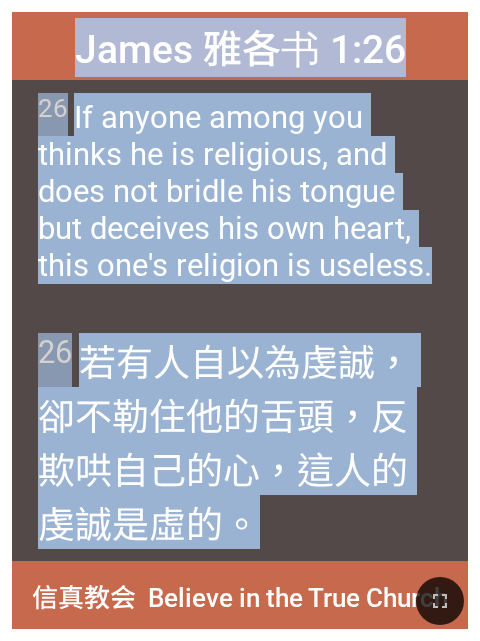 drag, startPoint x: 67, startPoint y: 37, endPoint x: 383, endPoint y: 528, distance: 583.89813 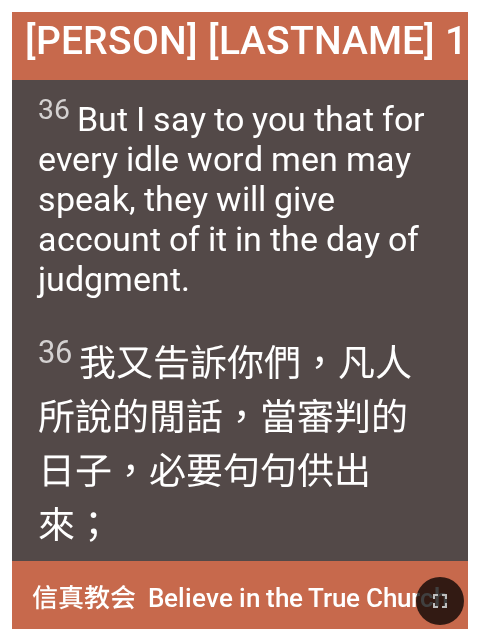 click on "36 我又 告訴 你們 ，凡 人 所說的 閒 話 ，當 審判 的日子 ，必要句句供 出來；" at bounding box center [240, 441] 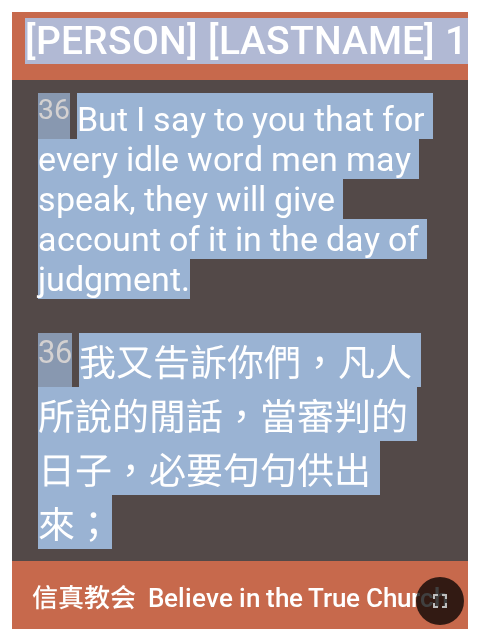 drag, startPoint x: 34, startPoint y: 60, endPoint x: 341, endPoint y: 532, distance: 563.0568 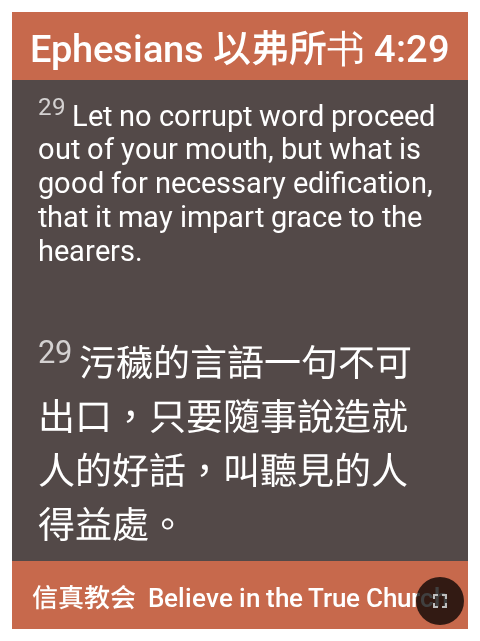 click on "29 污穢的 言語 一句不可 出 口 ，只要 隨事說造就 人的好話 ，叫 聽見的人 得 益處 。" at bounding box center [240, 441] 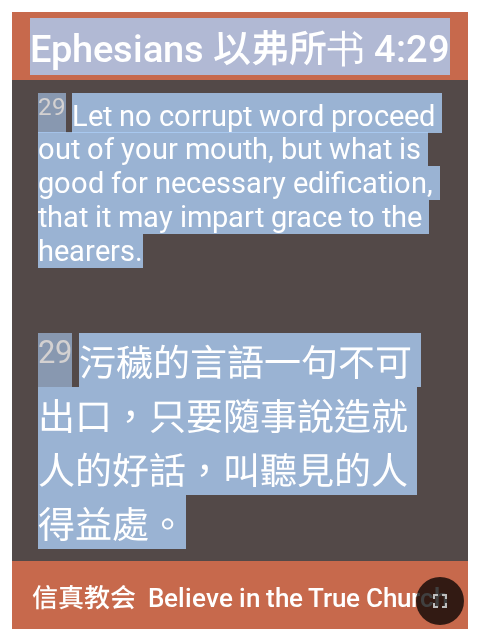 drag, startPoint x: 32, startPoint y: 45, endPoint x: 416, endPoint y: 538, distance: 624.904 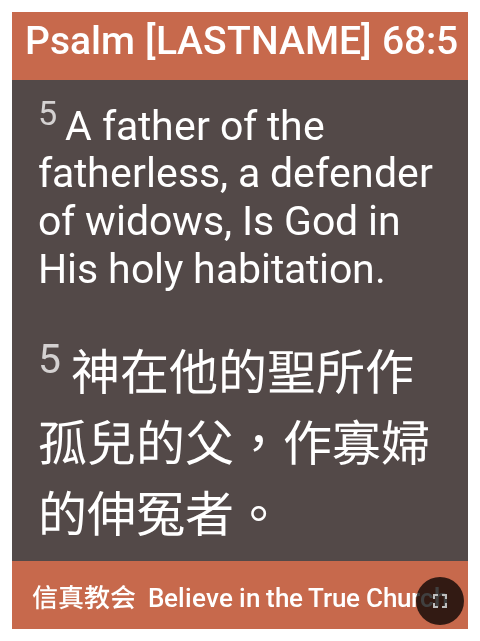 click on "5 神 在他的聖 所 作孤兒 的父 ，作寡婦 的伸冤者 。" at bounding box center [240, 439] 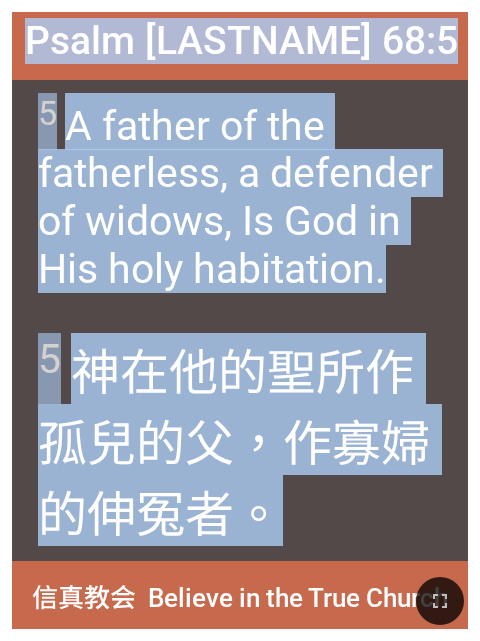 drag, startPoint x: 105, startPoint y: 43, endPoint x: 393, endPoint y: 528, distance: 564.0647 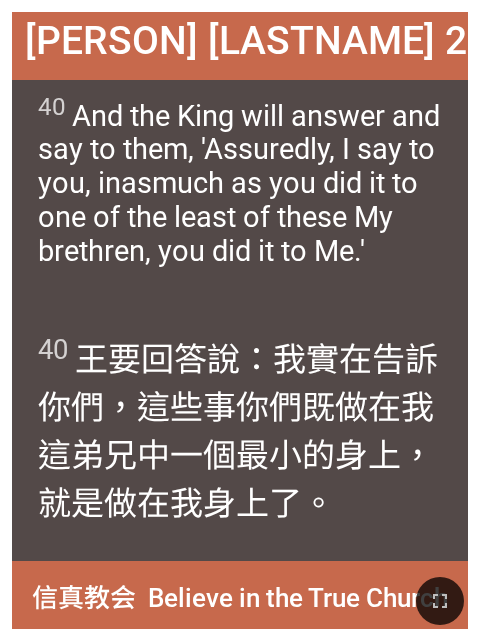 click on "40 王 要 回答 說 ：我實在 告訴 你們 ，這些事你們既做 在 我 這 弟兄 中一個 最小的 身上，就是做 在我 身上了。" at bounding box center (240, 441) 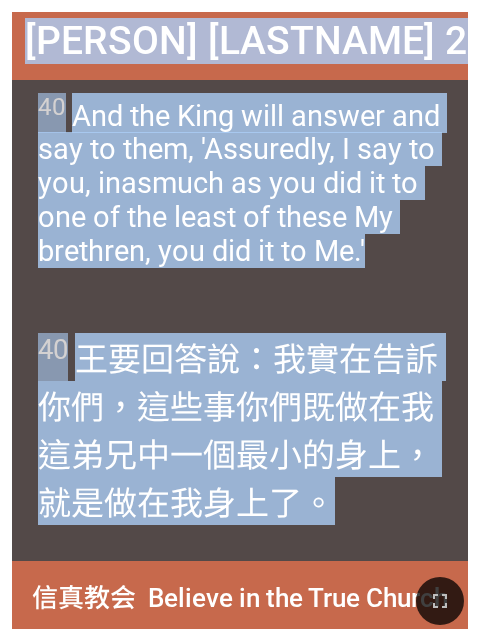 drag, startPoint x: 43, startPoint y: 55, endPoint x: 401, endPoint y: 515, distance: 582.89276 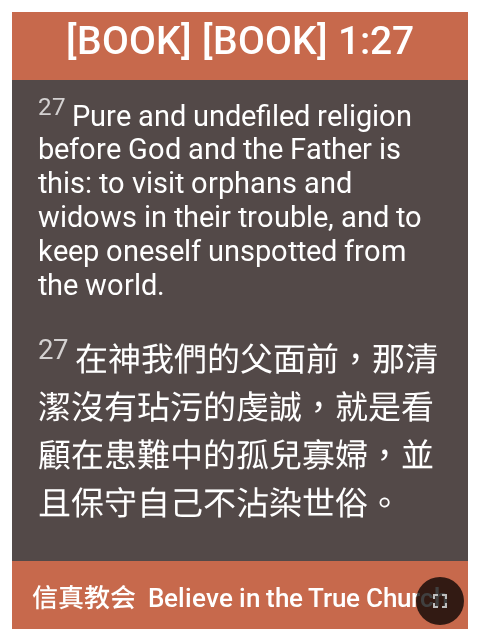 click on "27 在神 我們的父 面前 ，那清潔 沒有玷污的 虔誠 ，就是 看顧 在患難 中 的孤兒 寡婦 ，並且保守 自己 不沾染 世俗 。" at bounding box center (240, 441) 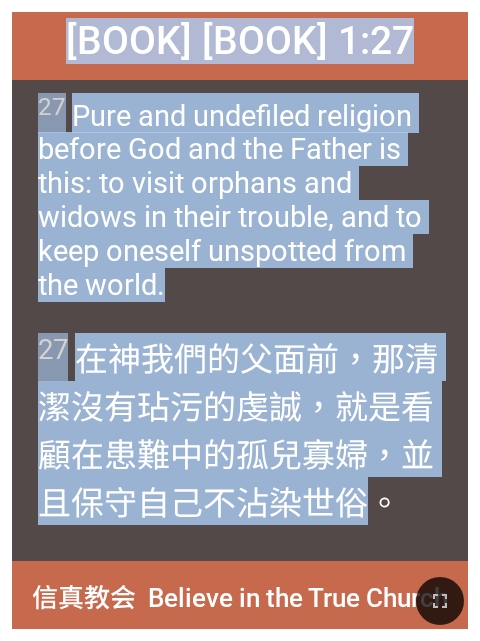 drag, startPoint x: 70, startPoint y: 43, endPoint x: 362, endPoint y: 525, distance: 563.54944 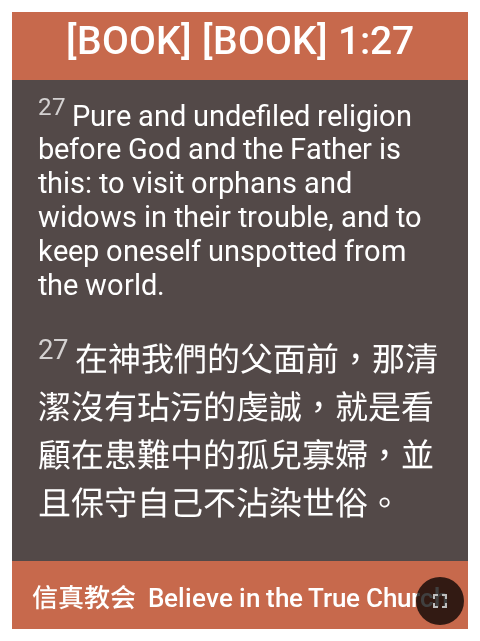 drag, startPoint x: 175, startPoint y: 187, endPoint x: 452, endPoint y: 531, distance: 441.66162 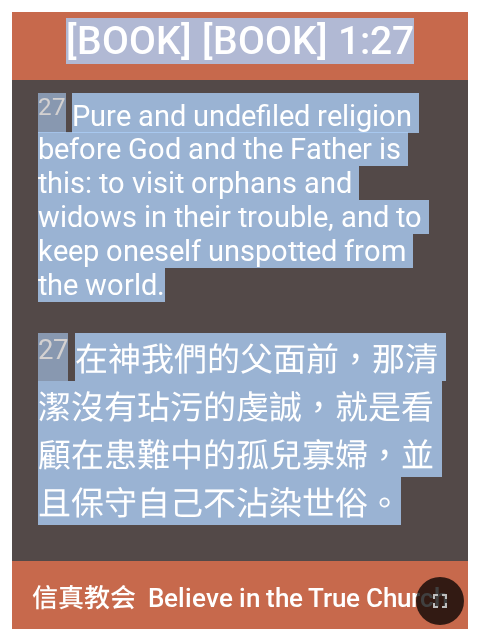 drag, startPoint x: 109, startPoint y: 56, endPoint x: 405, endPoint y: 553, distance: 578.4678 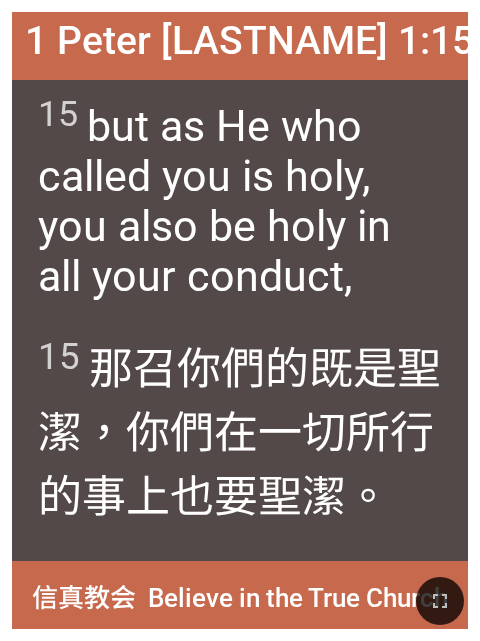 click on "15 那召 你們 的既是 聖潔 ，你們 在一切 所行的事 上 也 要 聖潔 。" at bounding box center (240, 429) 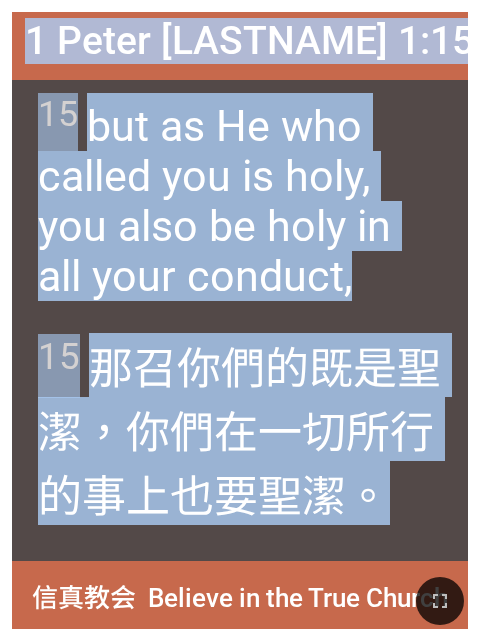 drag, startPoint x: 54, startPoint y: 46, endPoint x: 410, endPoint y: 522, distance: 594.4005 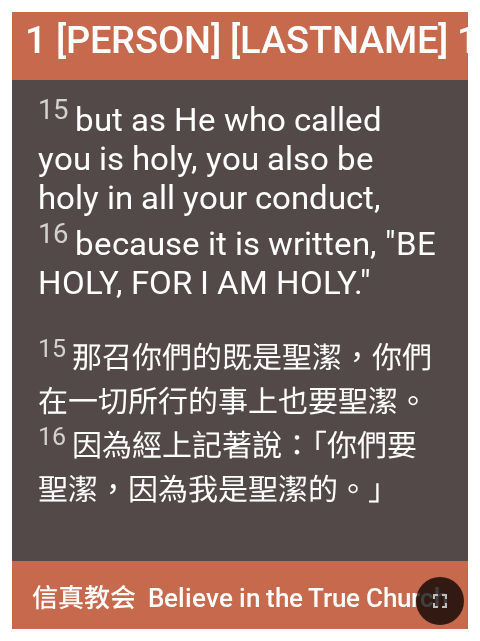 click on "15 那召 你們 的既是 聖潔 ，你們 在一切 所行的事 上 也 要 聖潔 。 16 因為 經上記著 說：「你們要 聖潔 ，因為 我 是 聖潔的 。」" at bounding box center (240, 441) 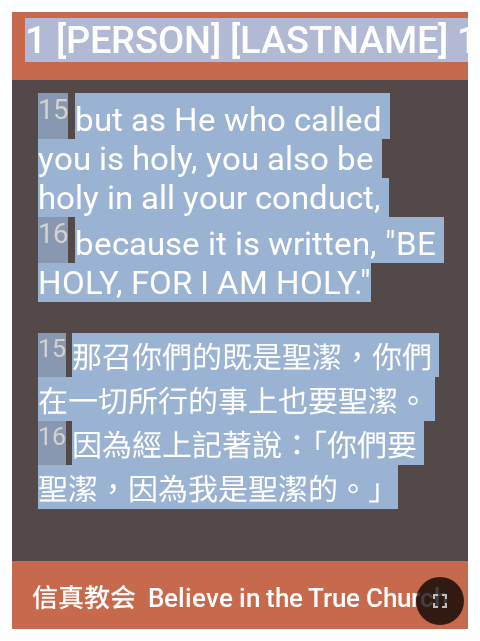 drag, startPoint x: 45, startPoint y: 42, endPoint x: 412, endPoint y: 506, distance: 591.5953 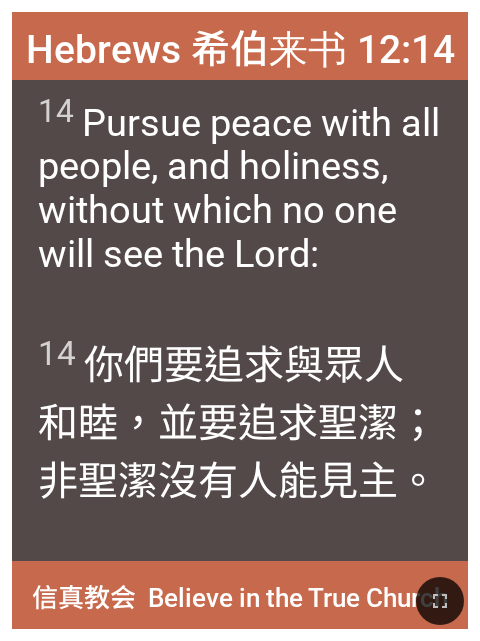click on "14 你們要追求 與 眾人 和睦 ，並 要追求聖潔 ；非 聖潔 沒有人 能見 主 。" at bounding box center (240, 441) 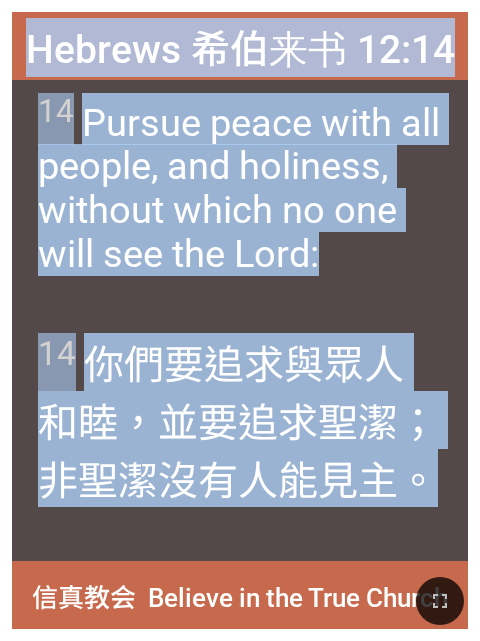 drag, startPoint x: 28, startPoint y: 58, endPoint x: 443, endPoint y: 528, distance: 626.9968 